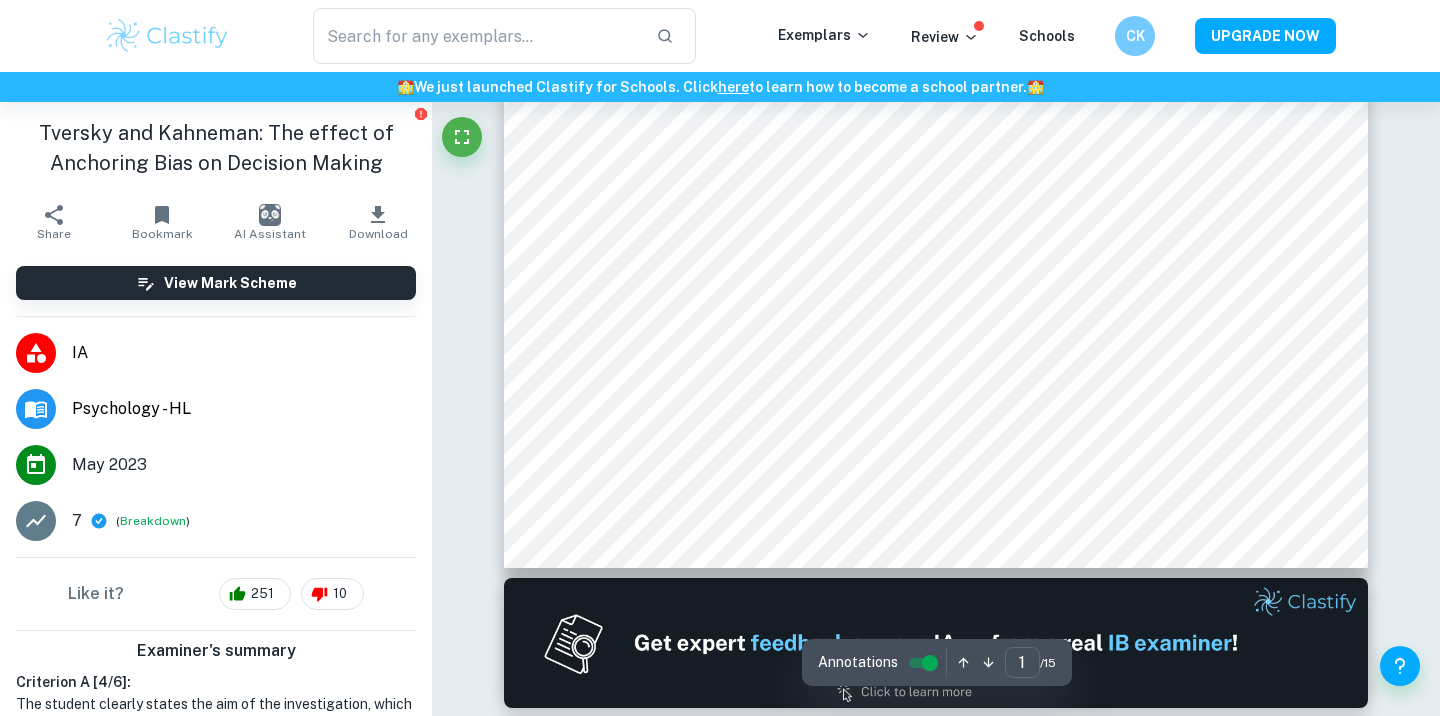scroll, scrollTop: 0, scrollLeft: 0, axis: both 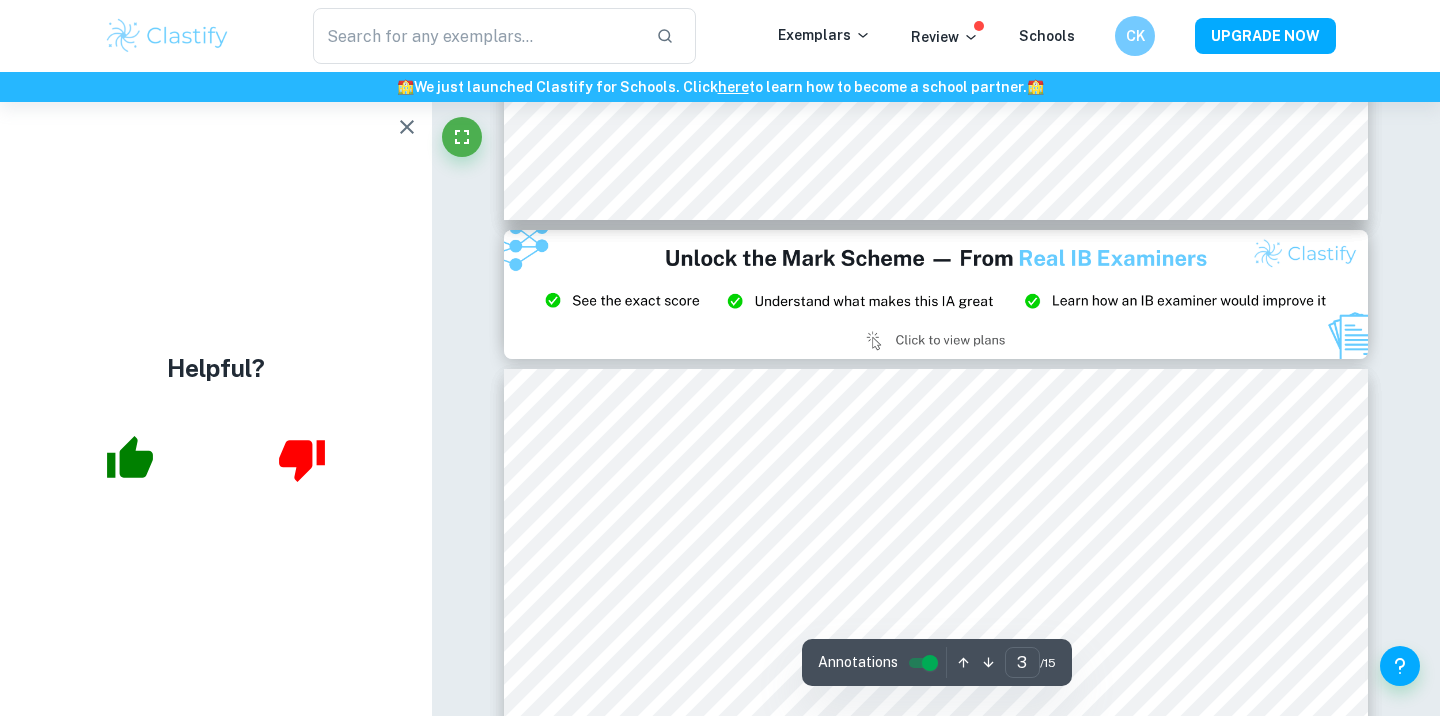 type on "2" 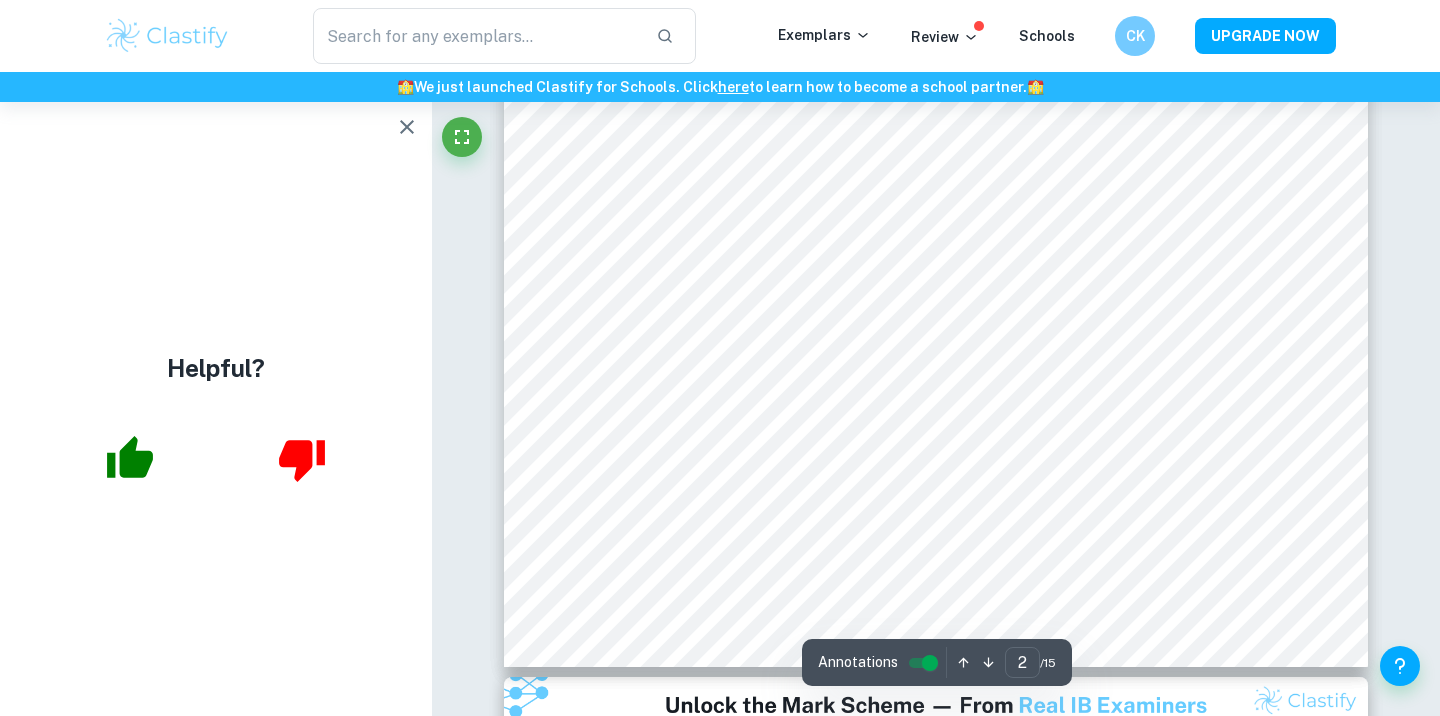 scroll, scrollTop: 1840, scrollLeft: 0, axis: vertical 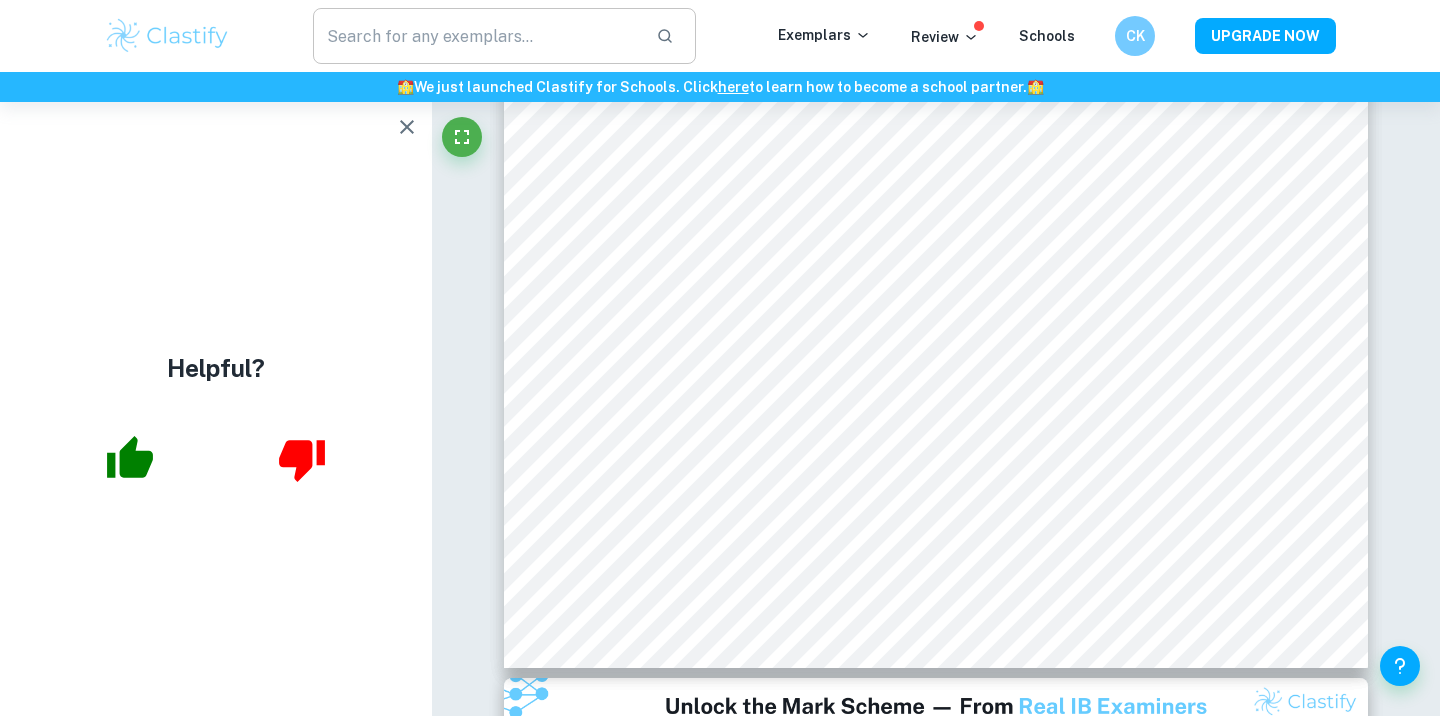 click at bounding box center [476, 36] 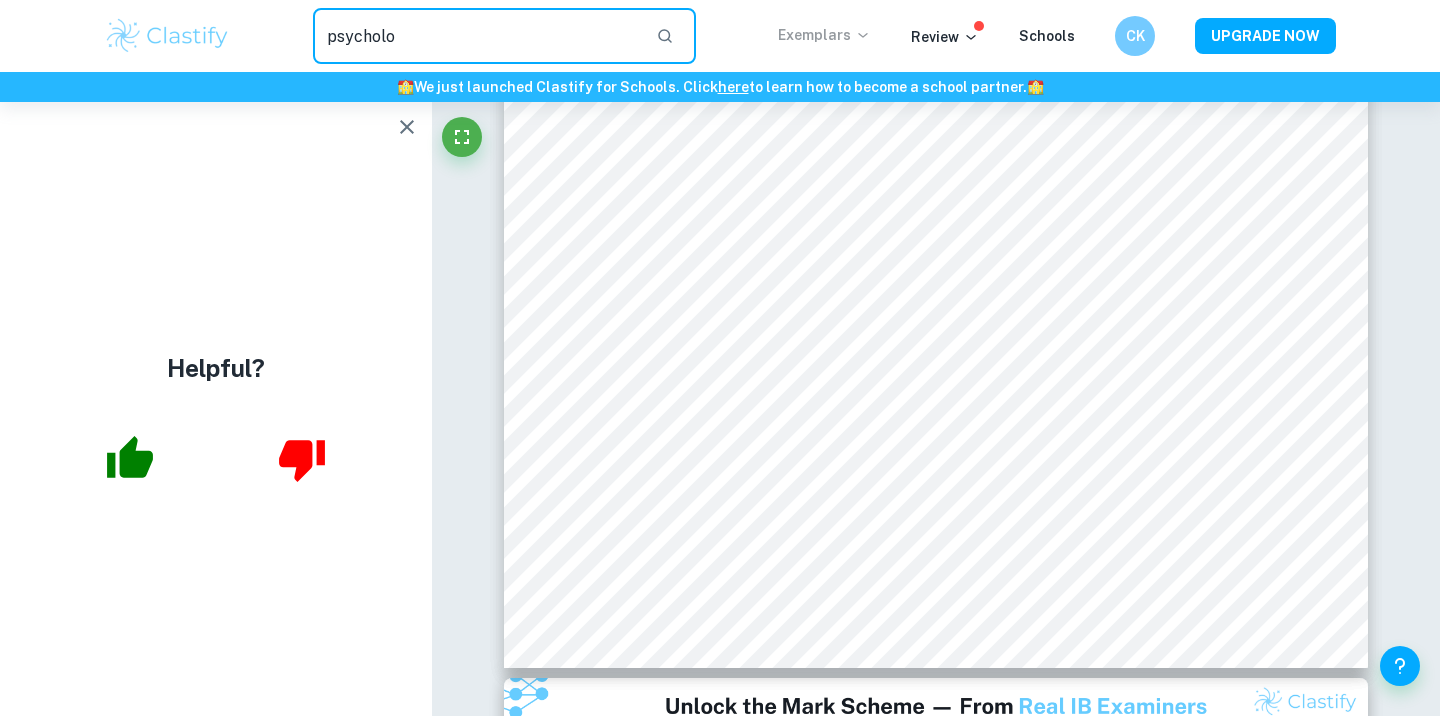 type on "psycholo" 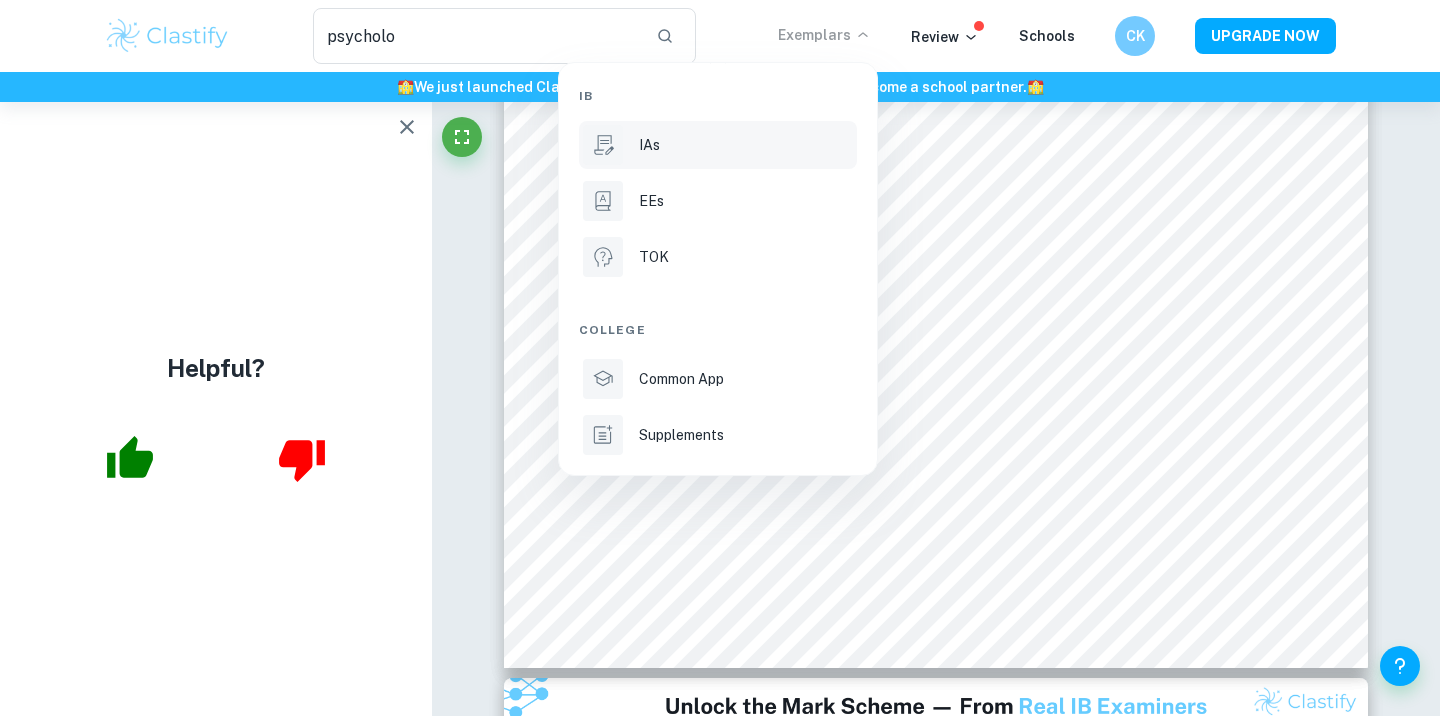 click on "IAs" at bounding box center (746, 145) 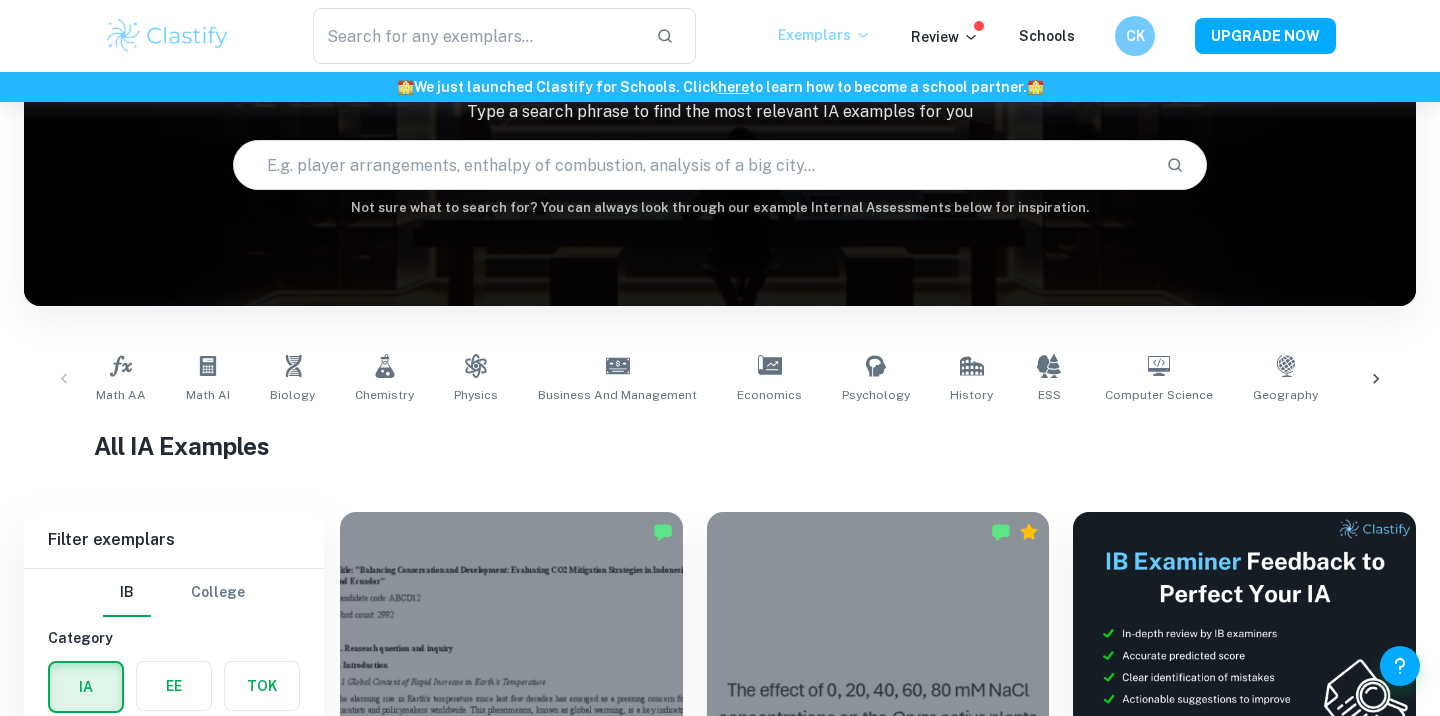 scroll, scrollTop: 171, scrollLeft: 0, axis: vertical 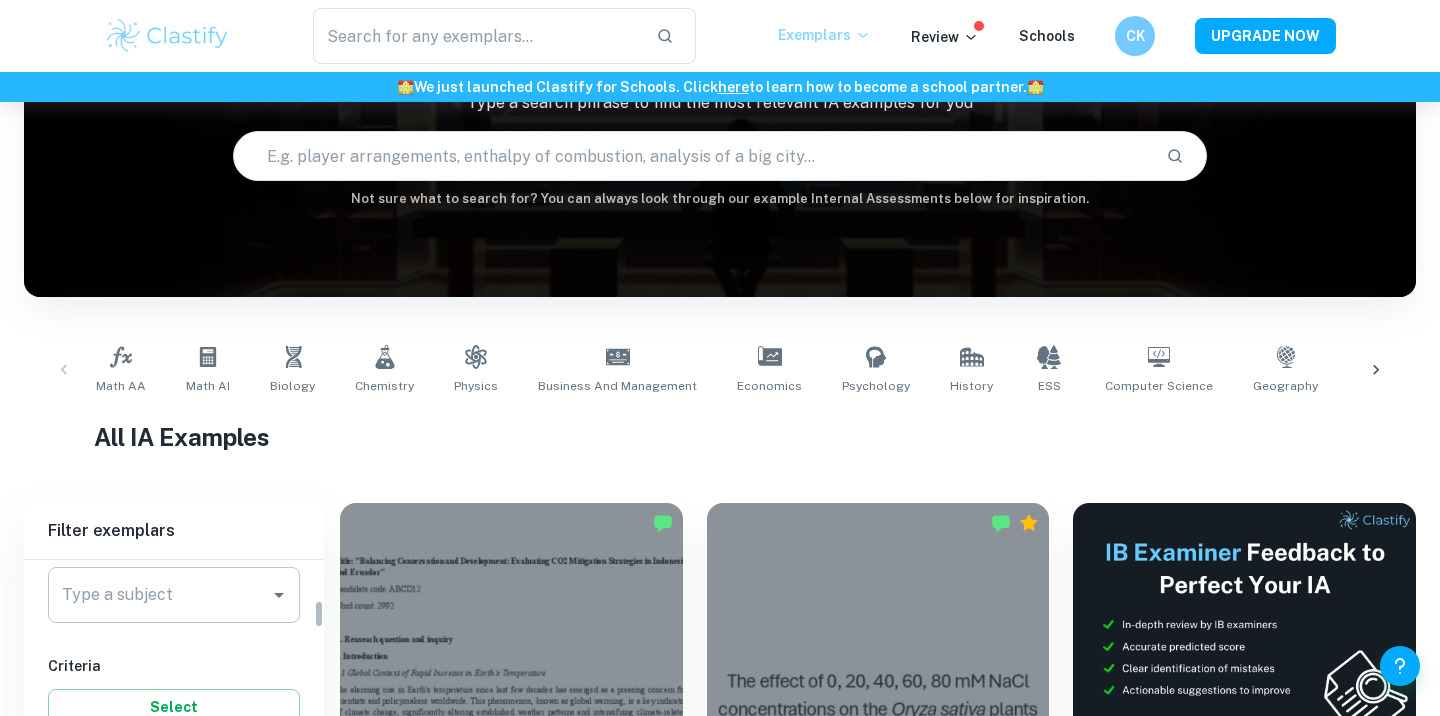 click on "Type a subject" at bounding box center [159, 595] 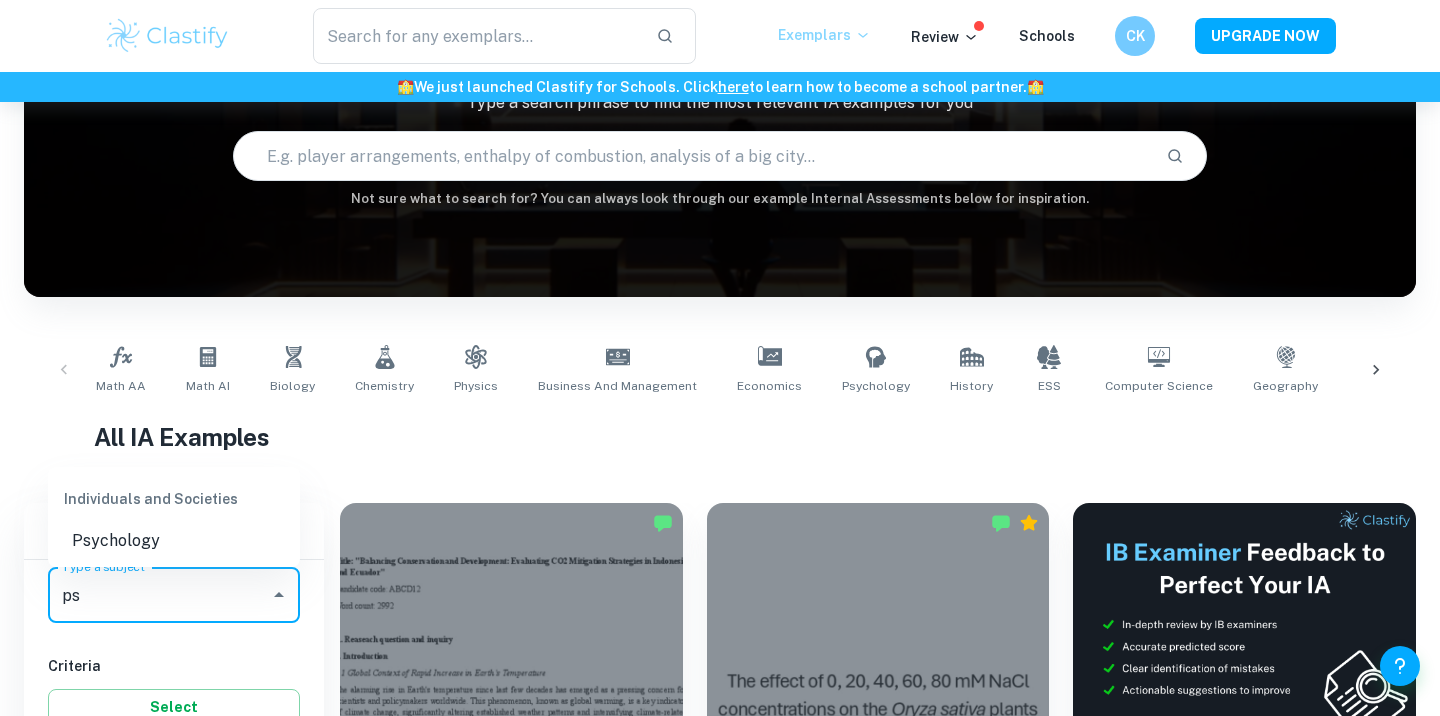 click on "Psychology" at bounding box center [174, 541] 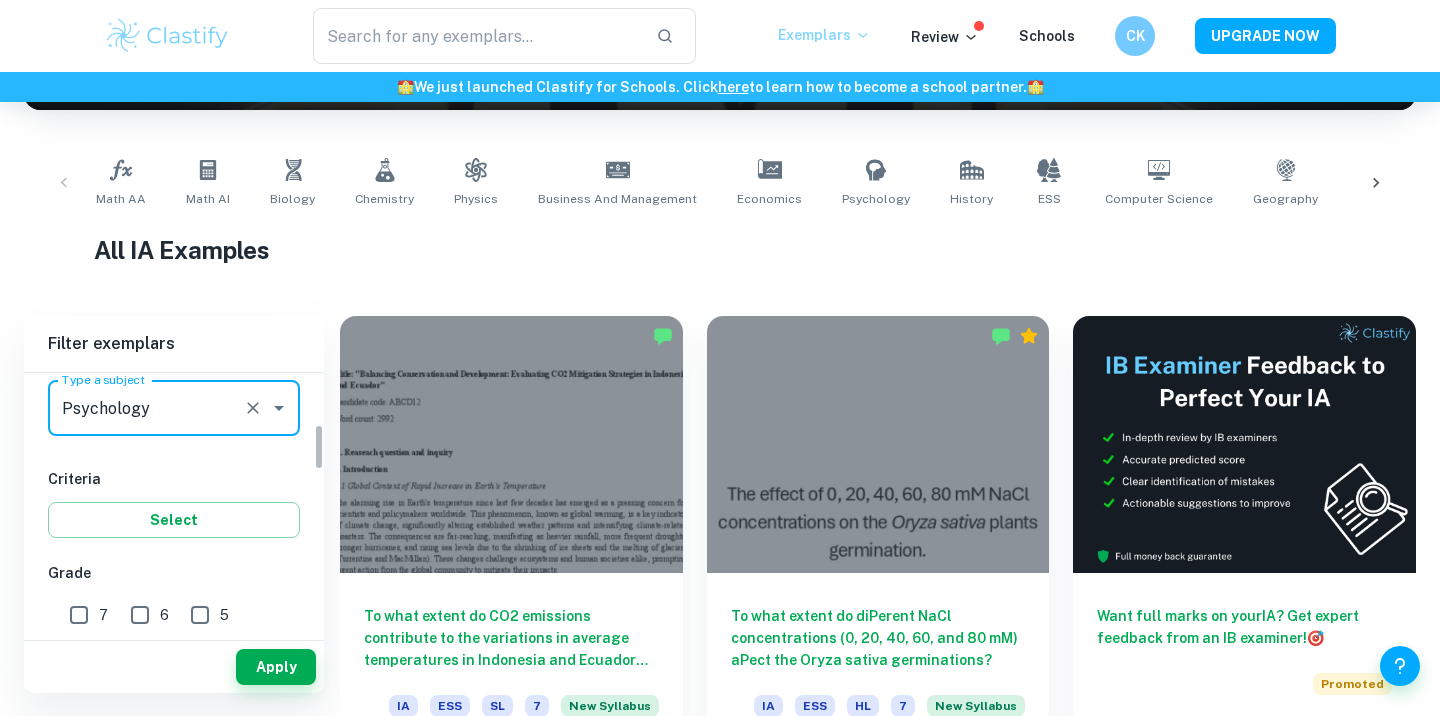 scroll, scrollTop: 489, scrollLeft: 0, axis: vertical 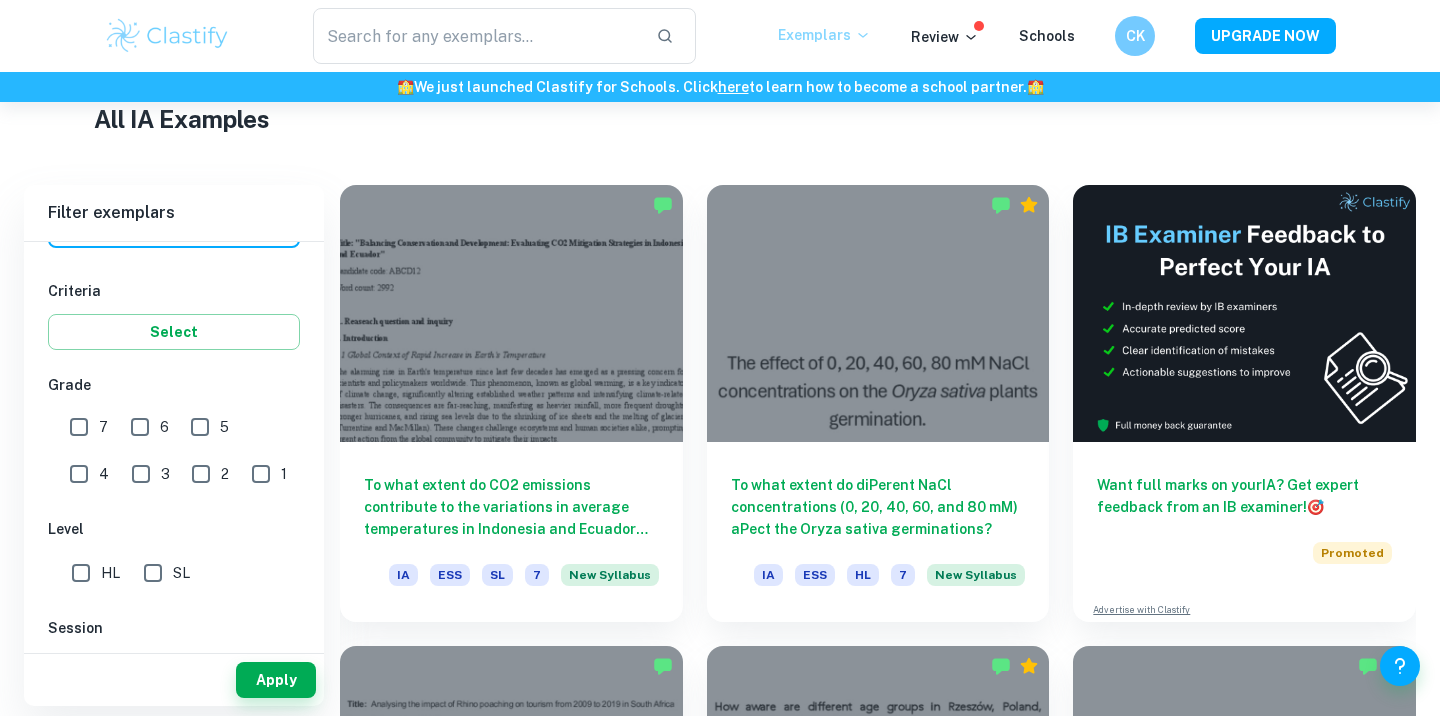 type on "Psychology" 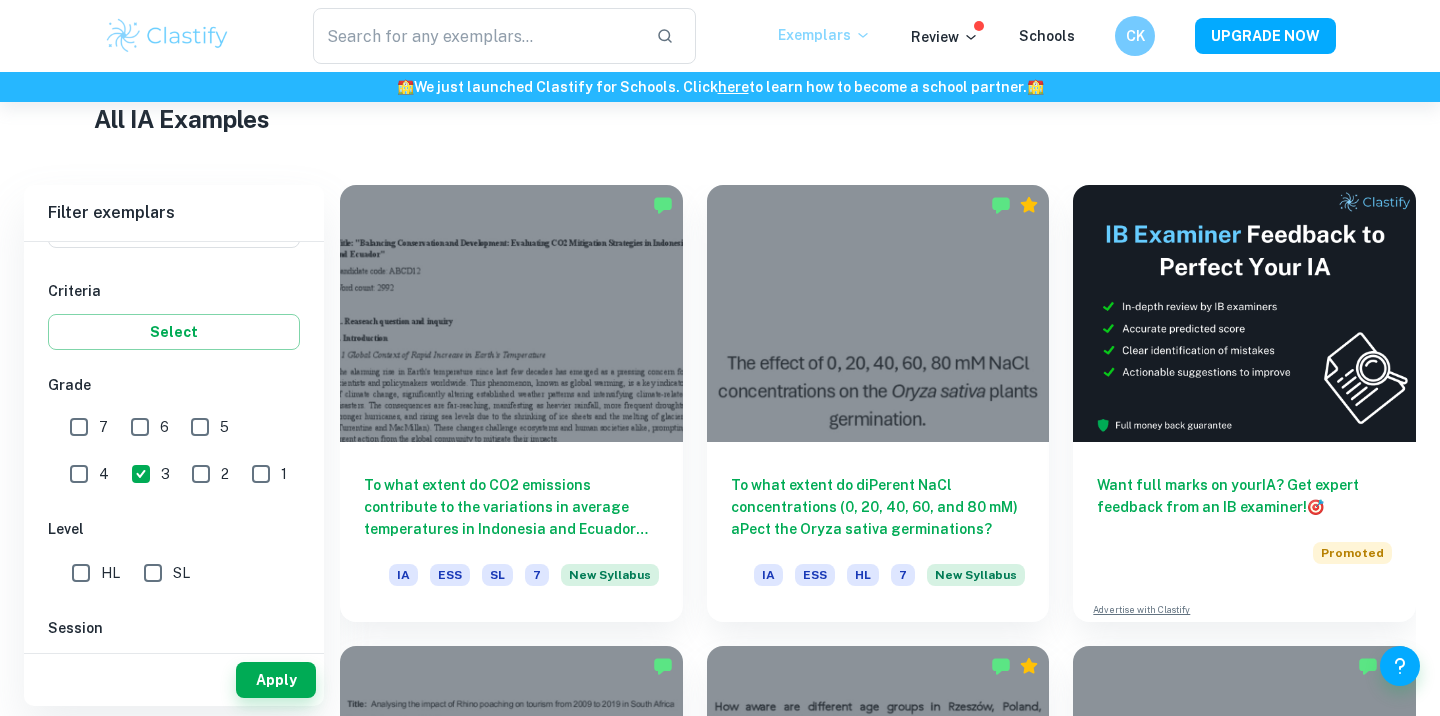 click on "2" at bounding box center [201, 474] 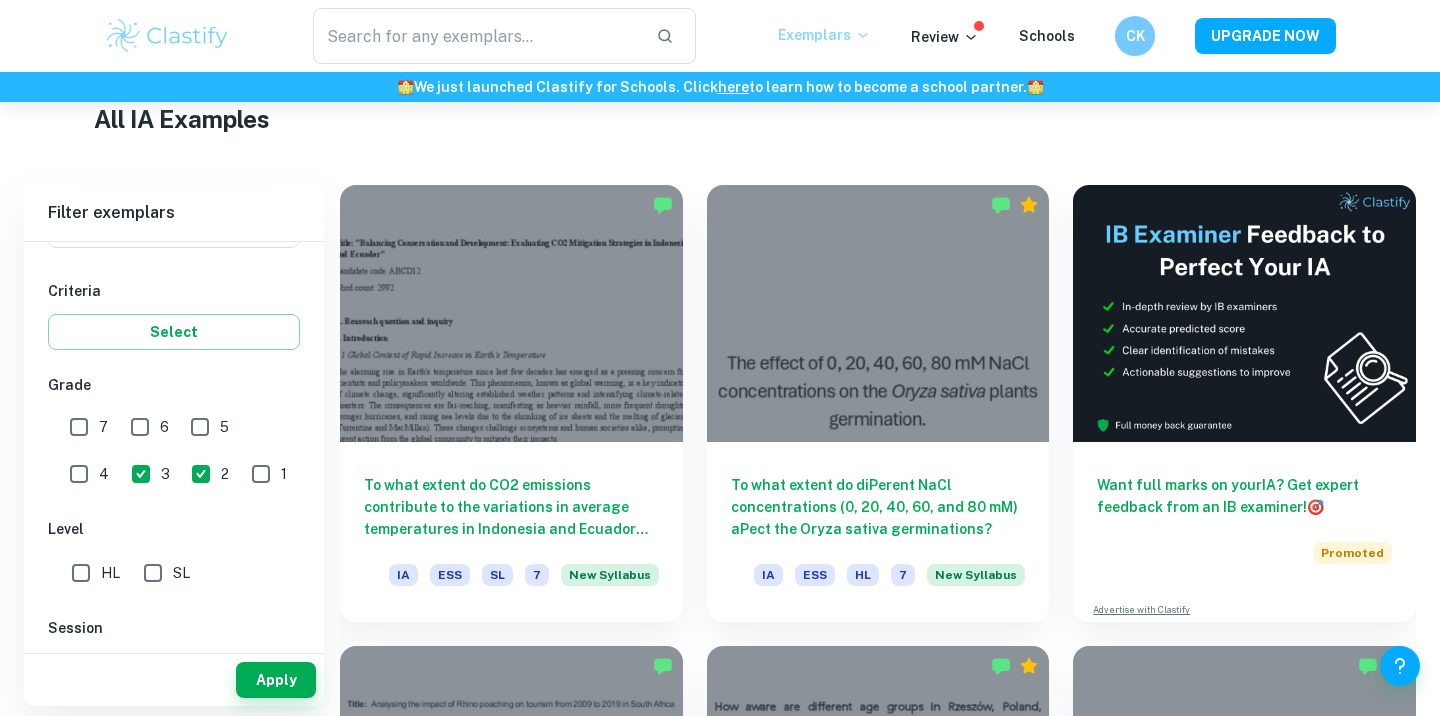 click on "1" at bounding box center [261, 474] 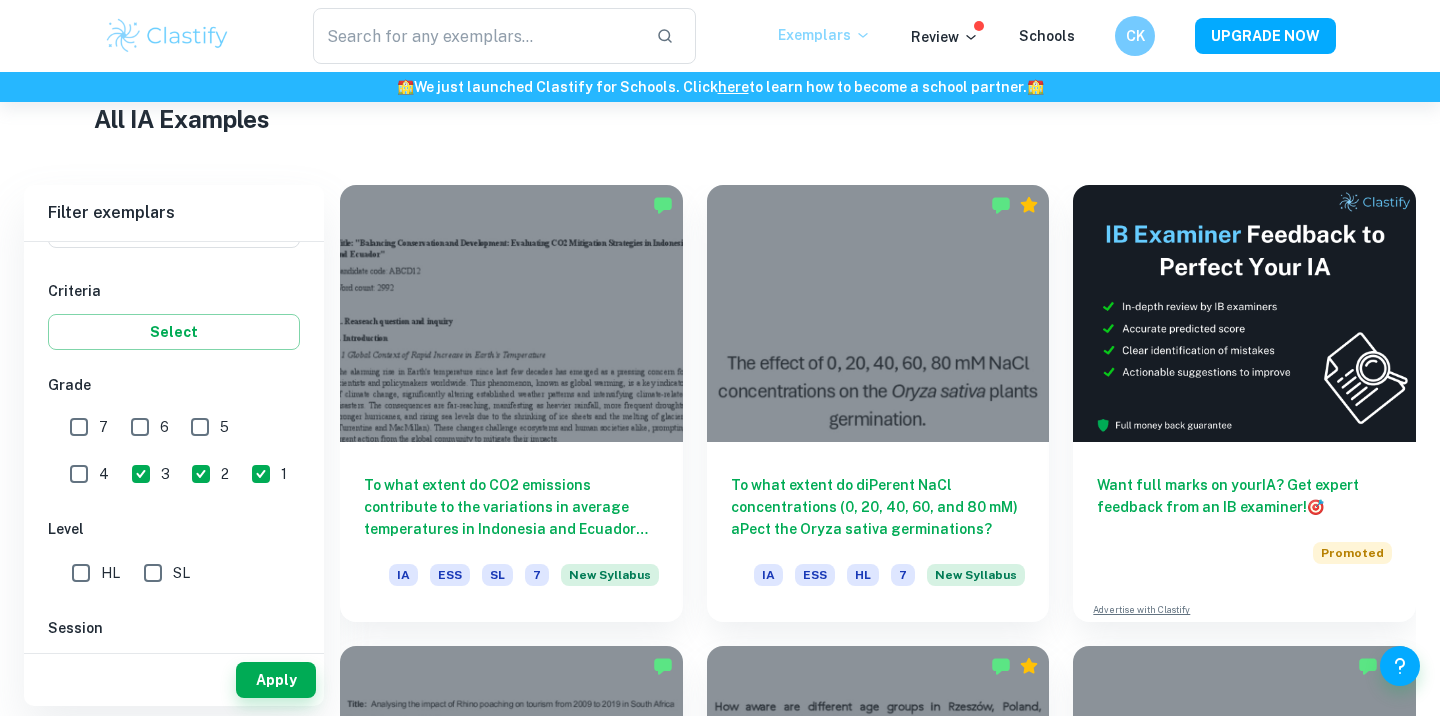 click on "4" at bounding box center [79, 474] 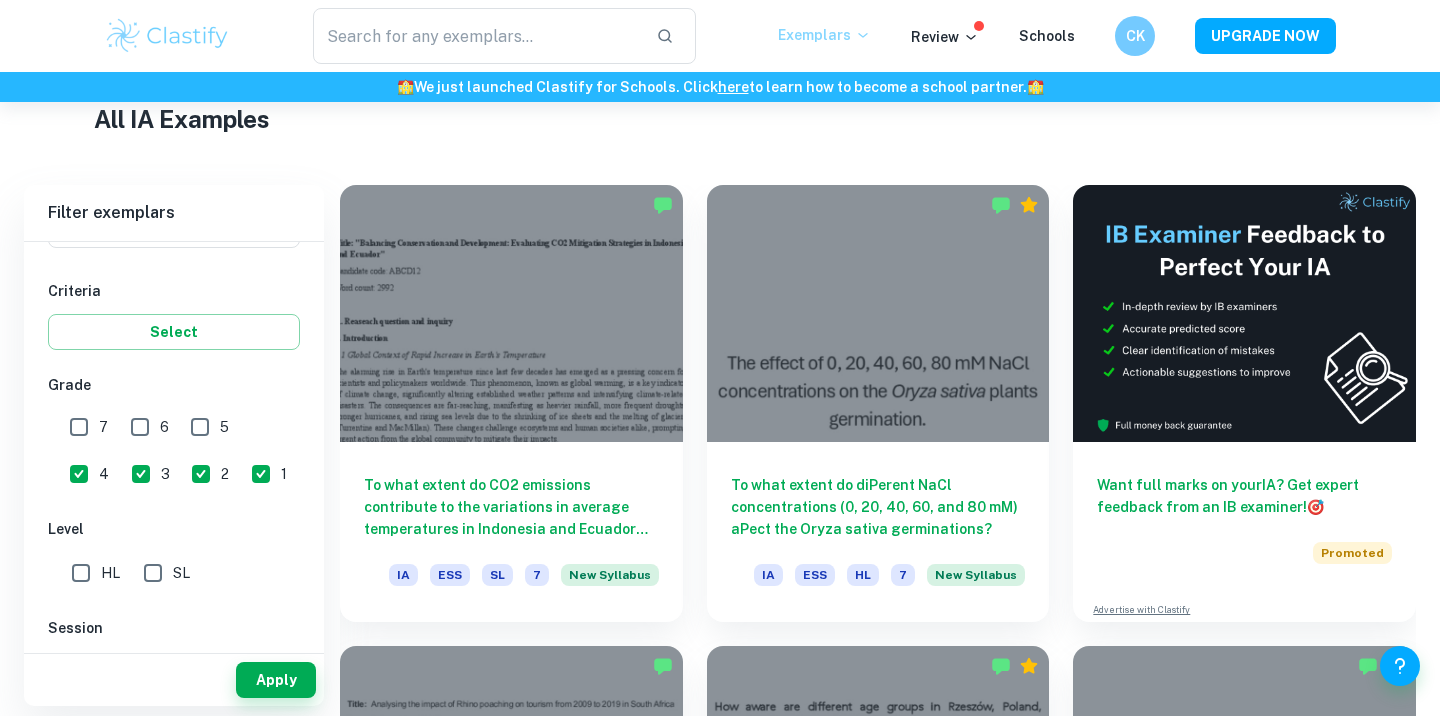 click on "5" at bounding box center [200, 427] 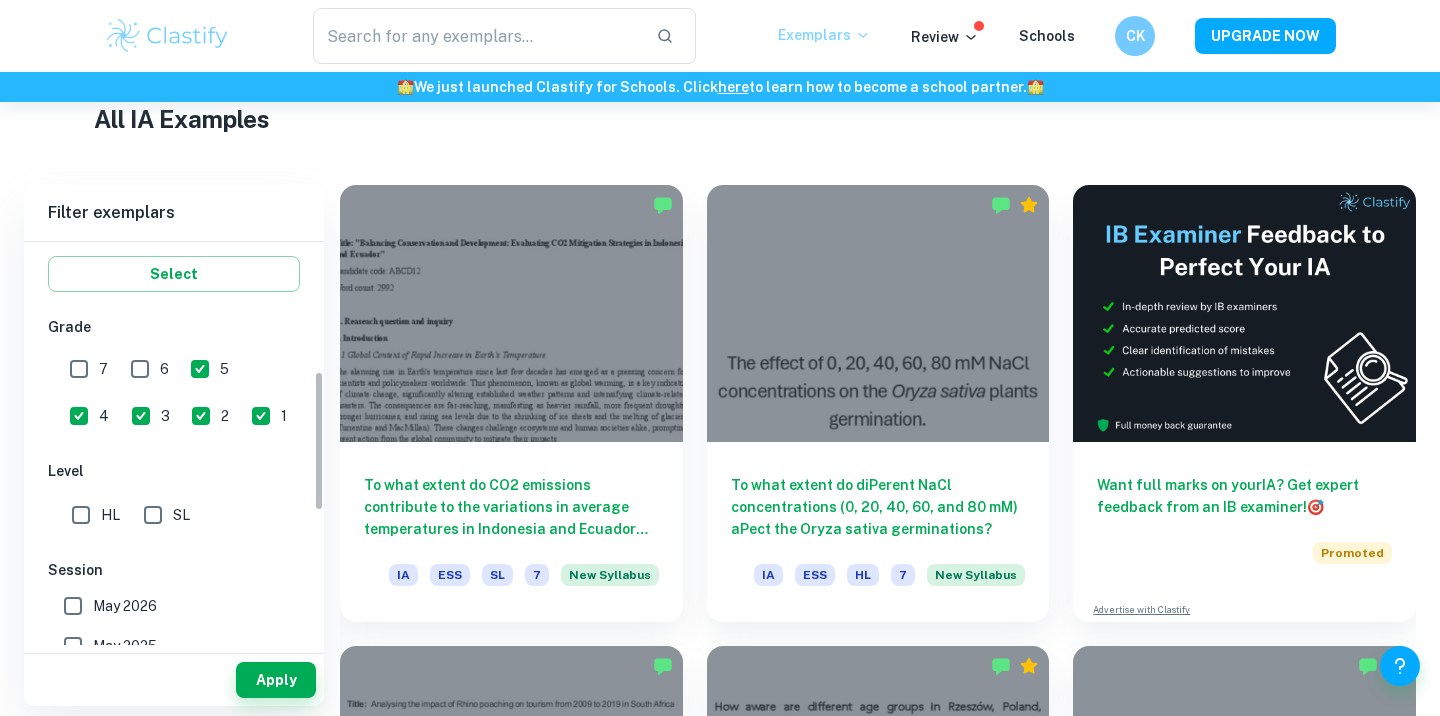scroll, scrollTop: 373, scrollLeft: 0, axis: vertical 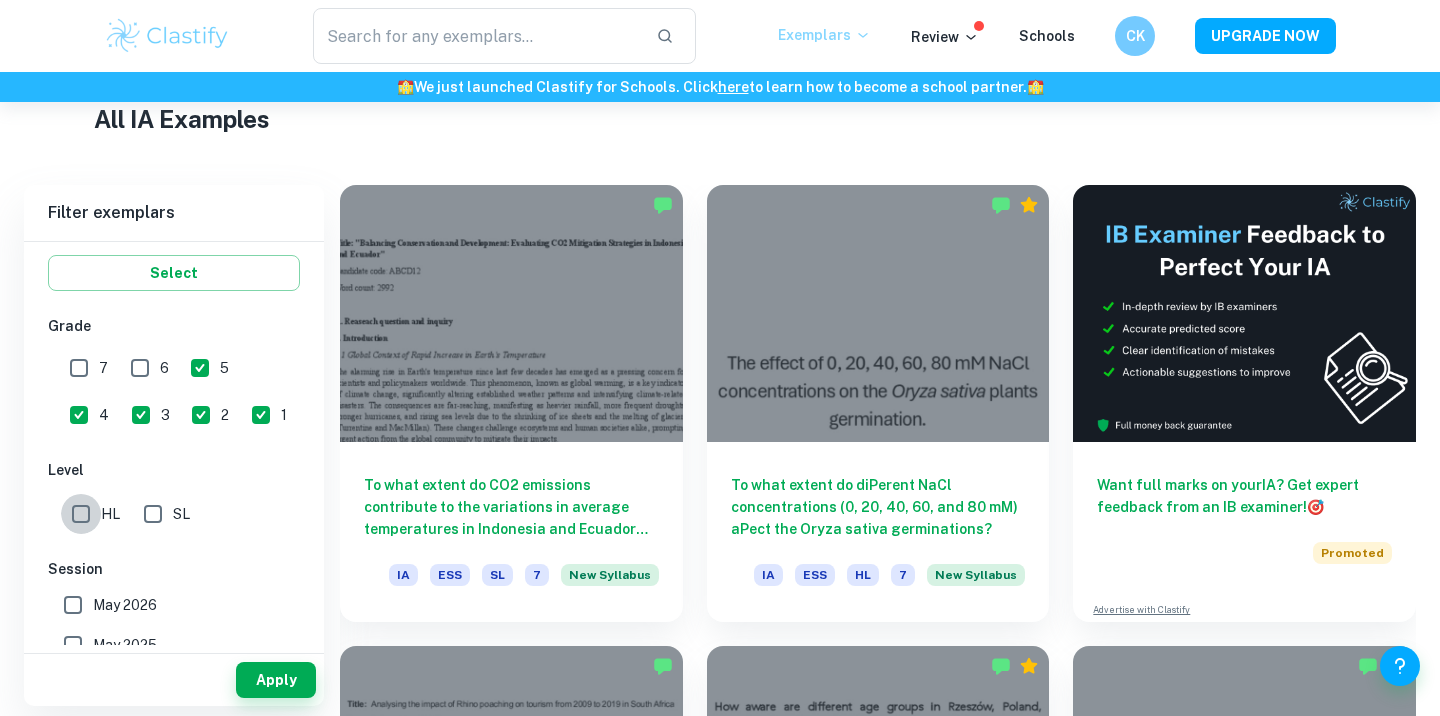 click on "HL" at bounding box center [81, 514] 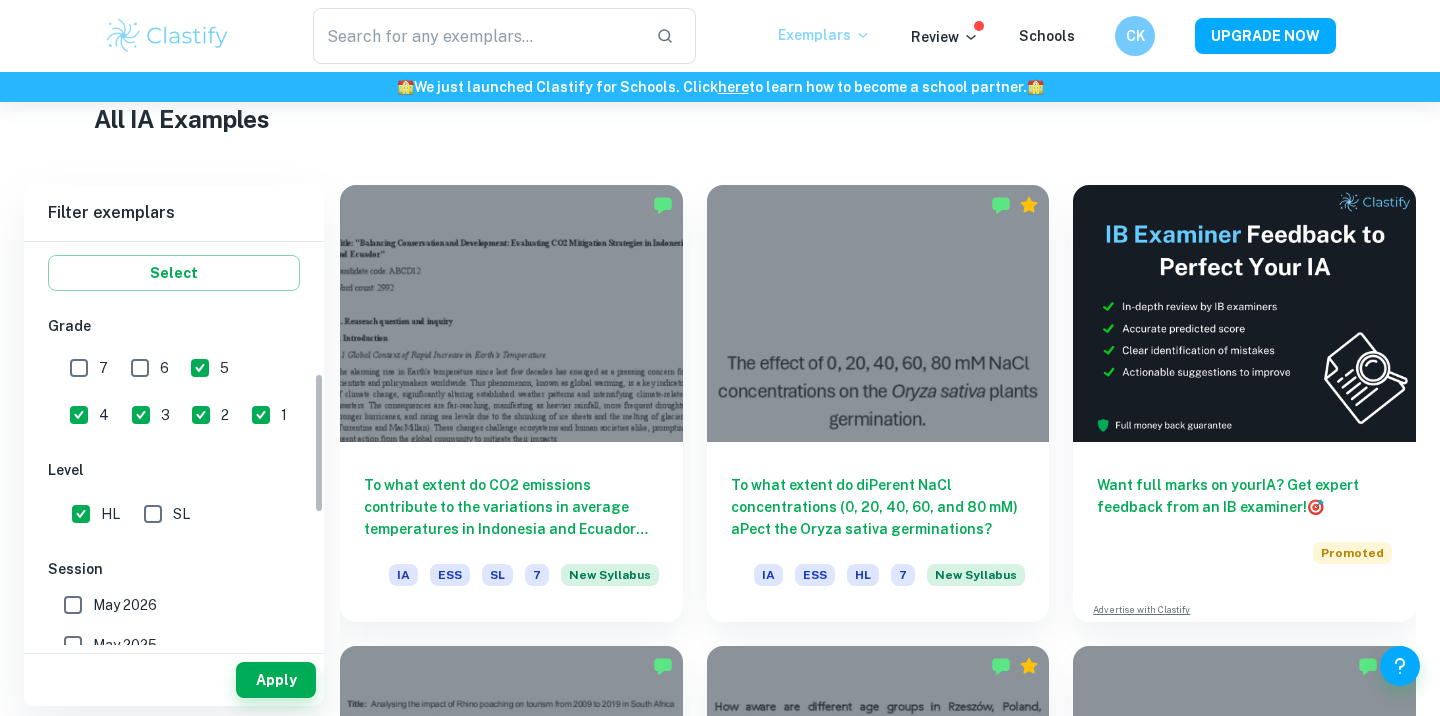 scroll, scrollTop: 459, scrollLeft: 0, axis: vertical 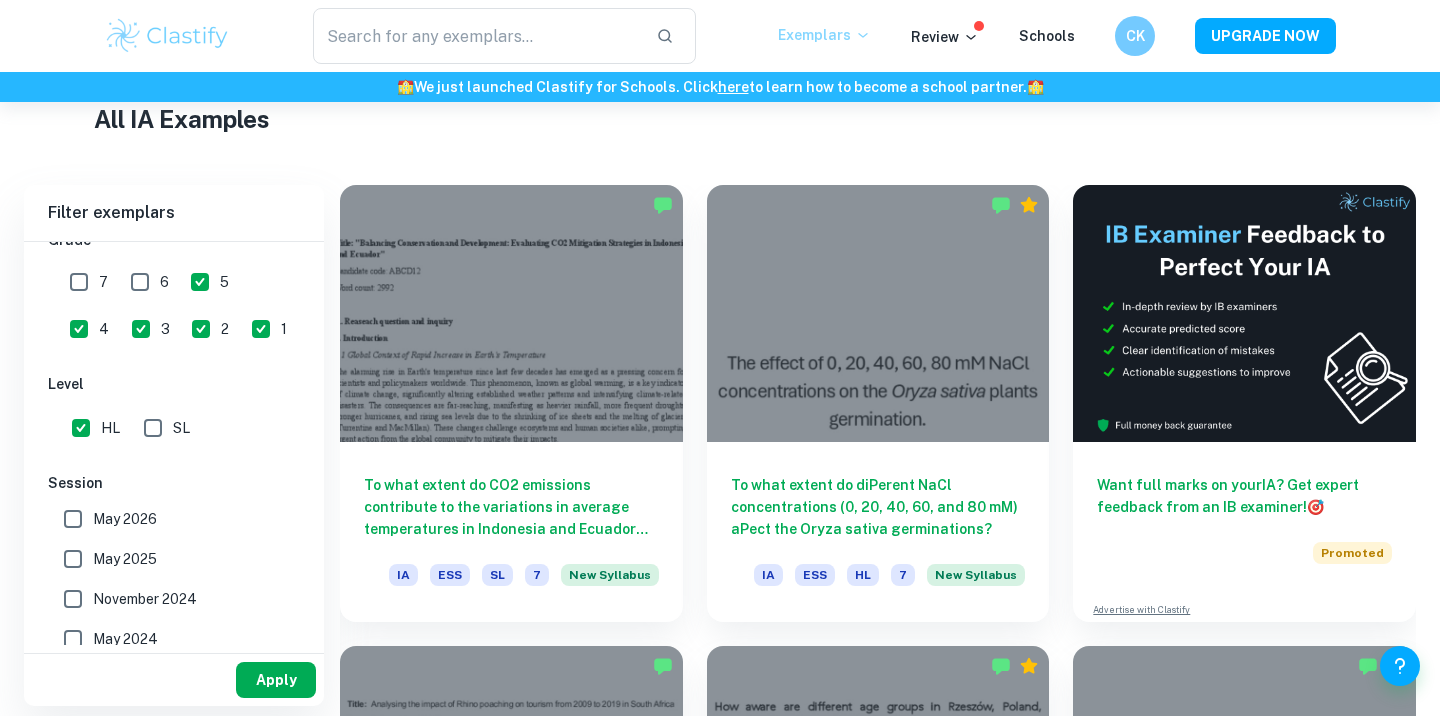 click on "Apply" at bounding box center [276, 680] 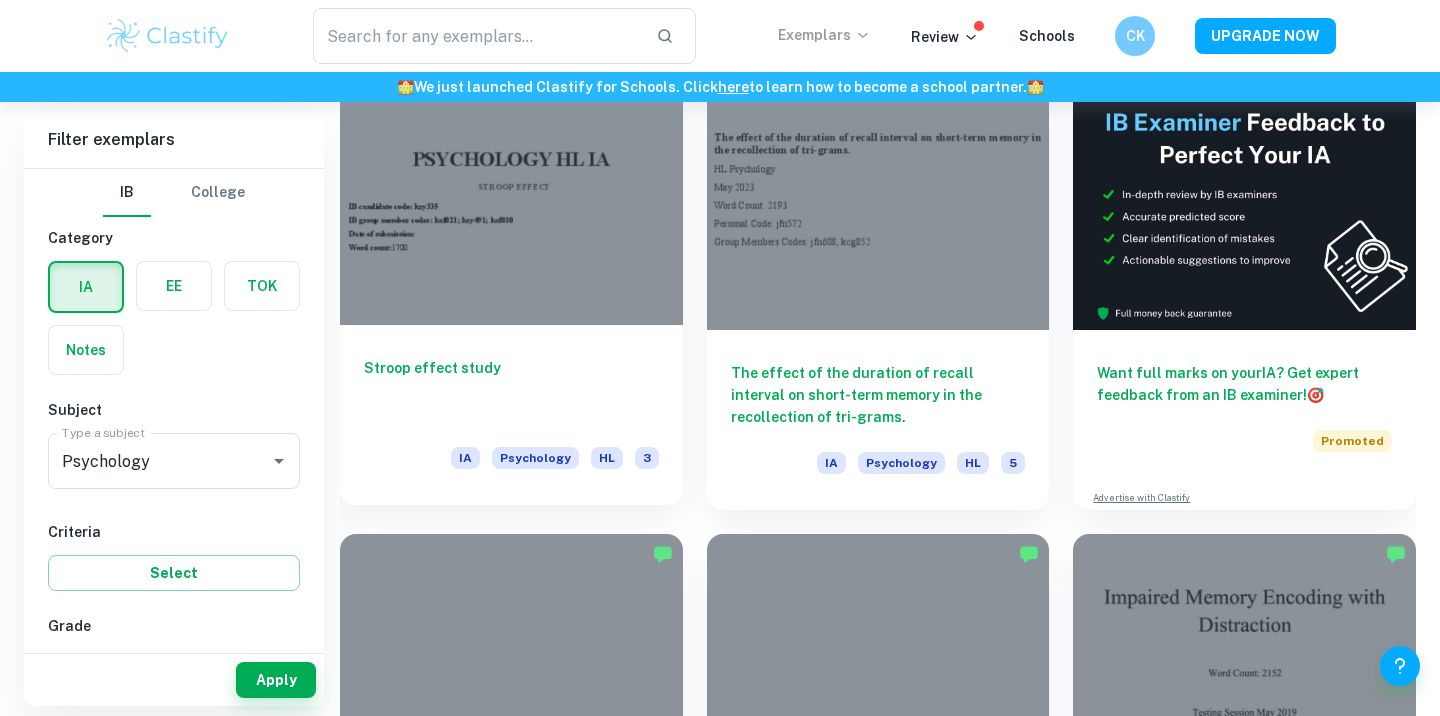 scroll, scrollTop: 556, scrollLeft: 0, axis: vertical 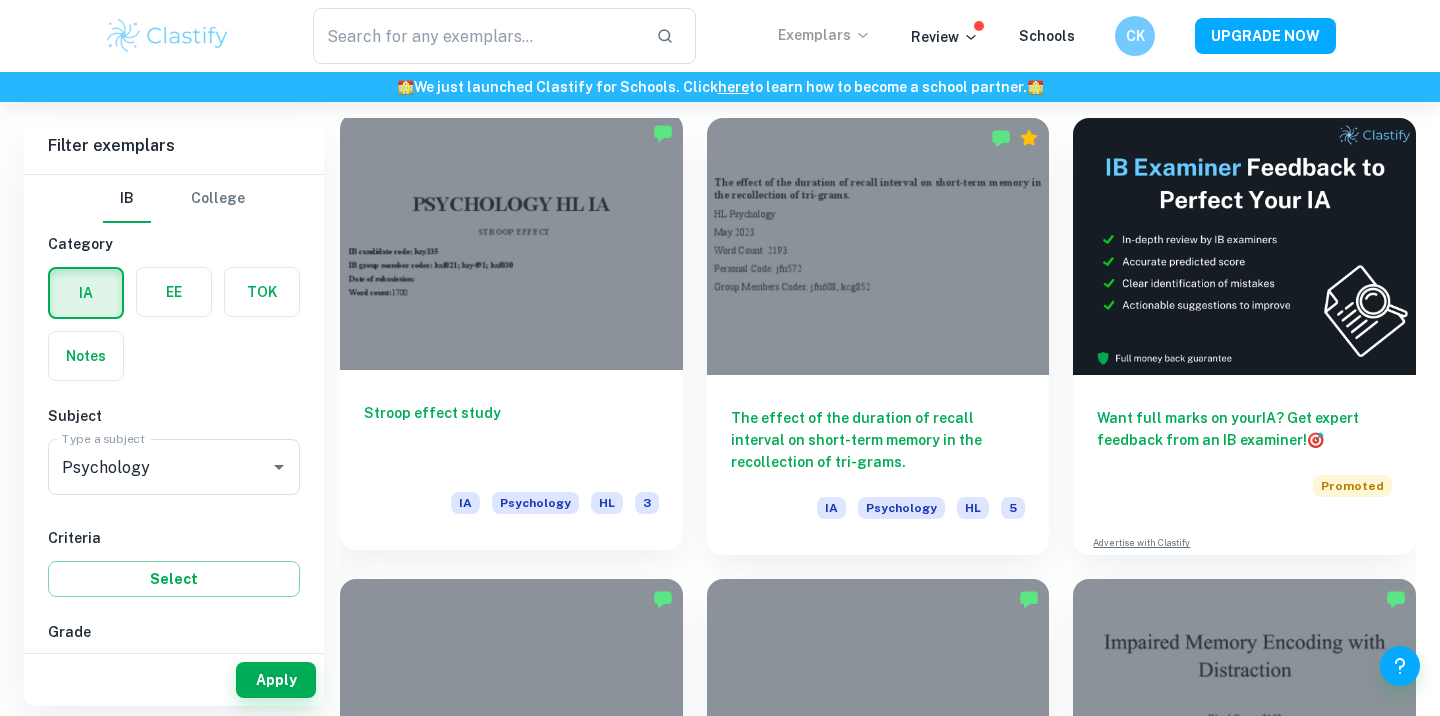 click at bounding box center (511, 241) 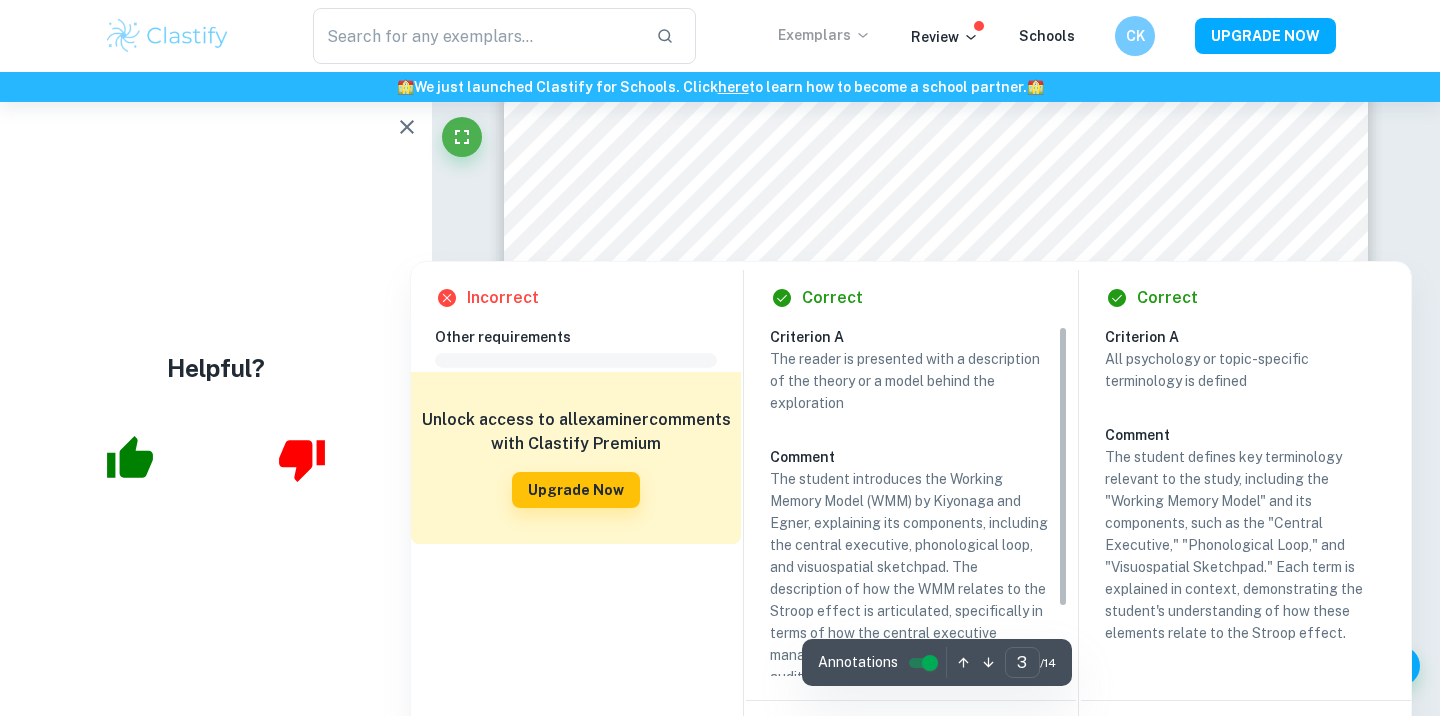 scroll, scrollTop: 2915, scrollLeft: 0, axis: vertical 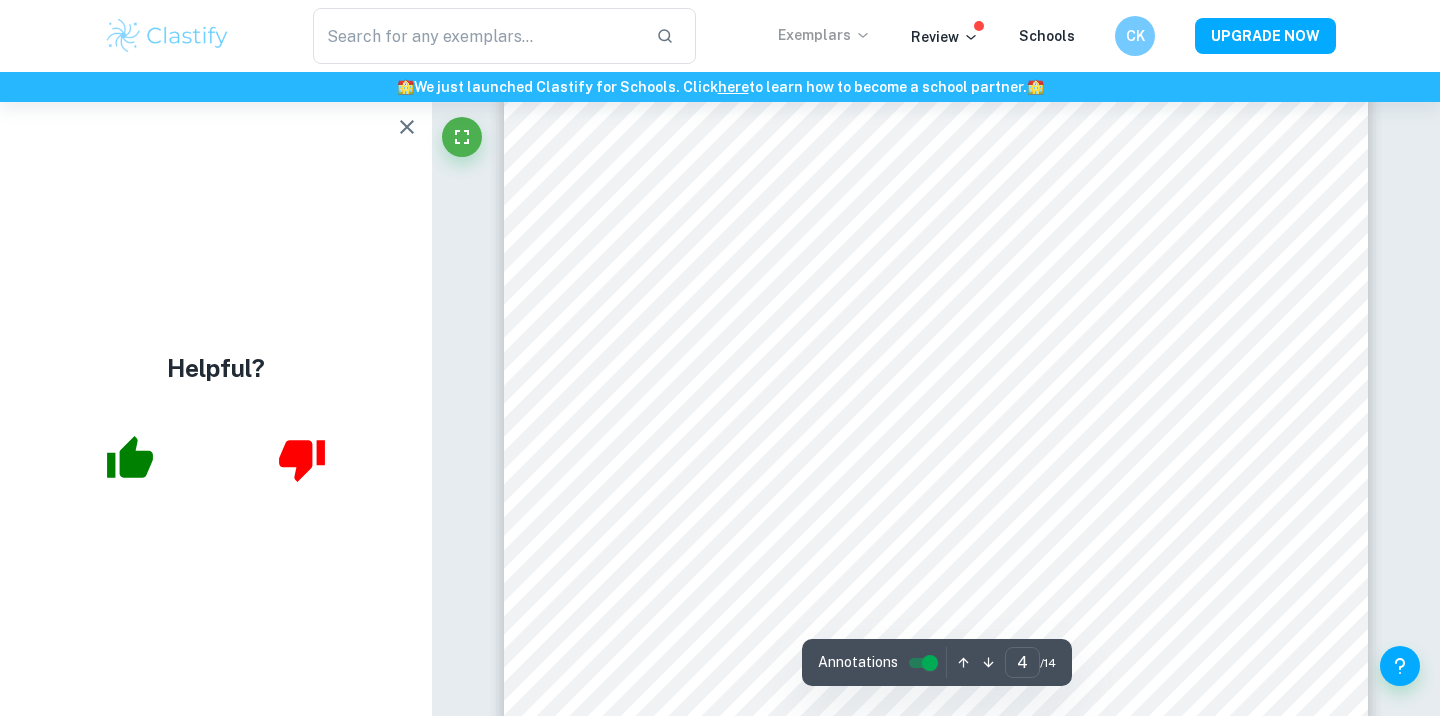 type on "3" 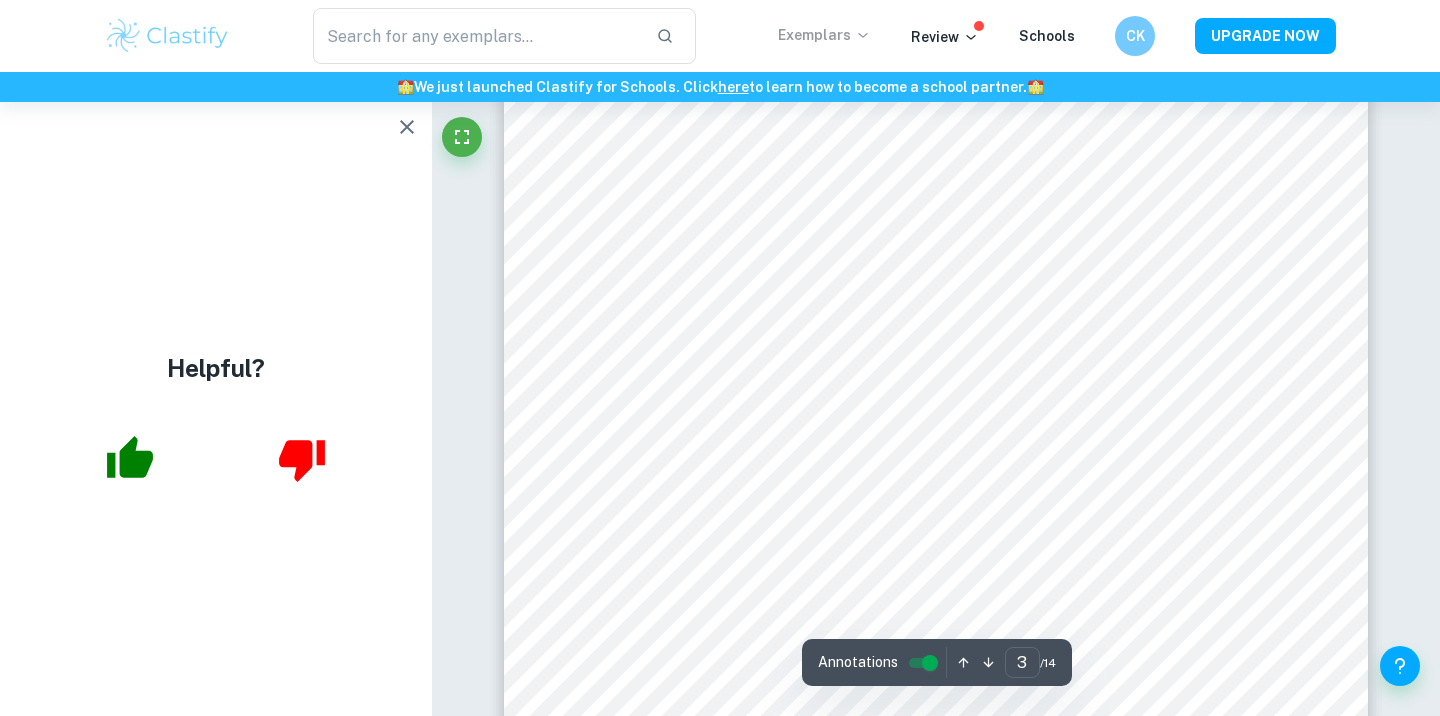 scroll, scrollTop: 3013, scrollLeft: 0, axis: vertical 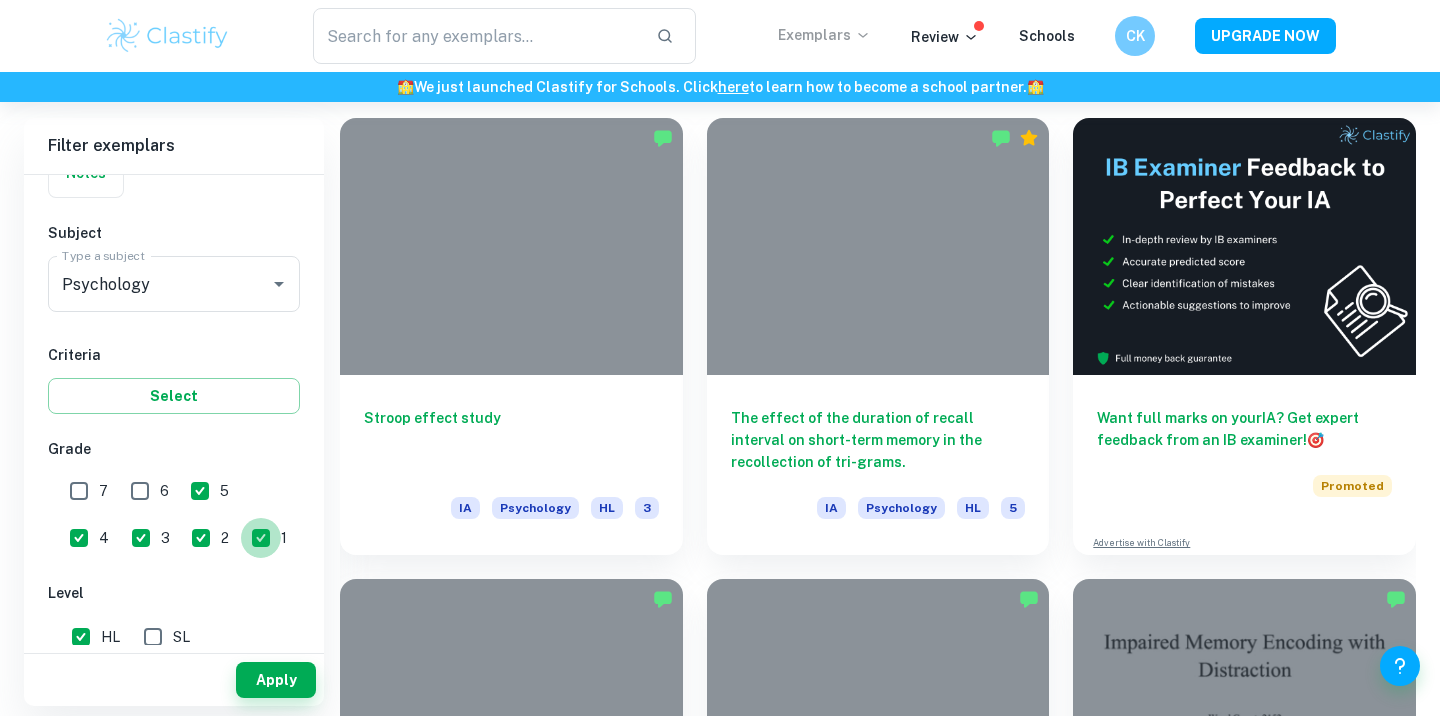 click on "1" at bounding box center [261, 538] 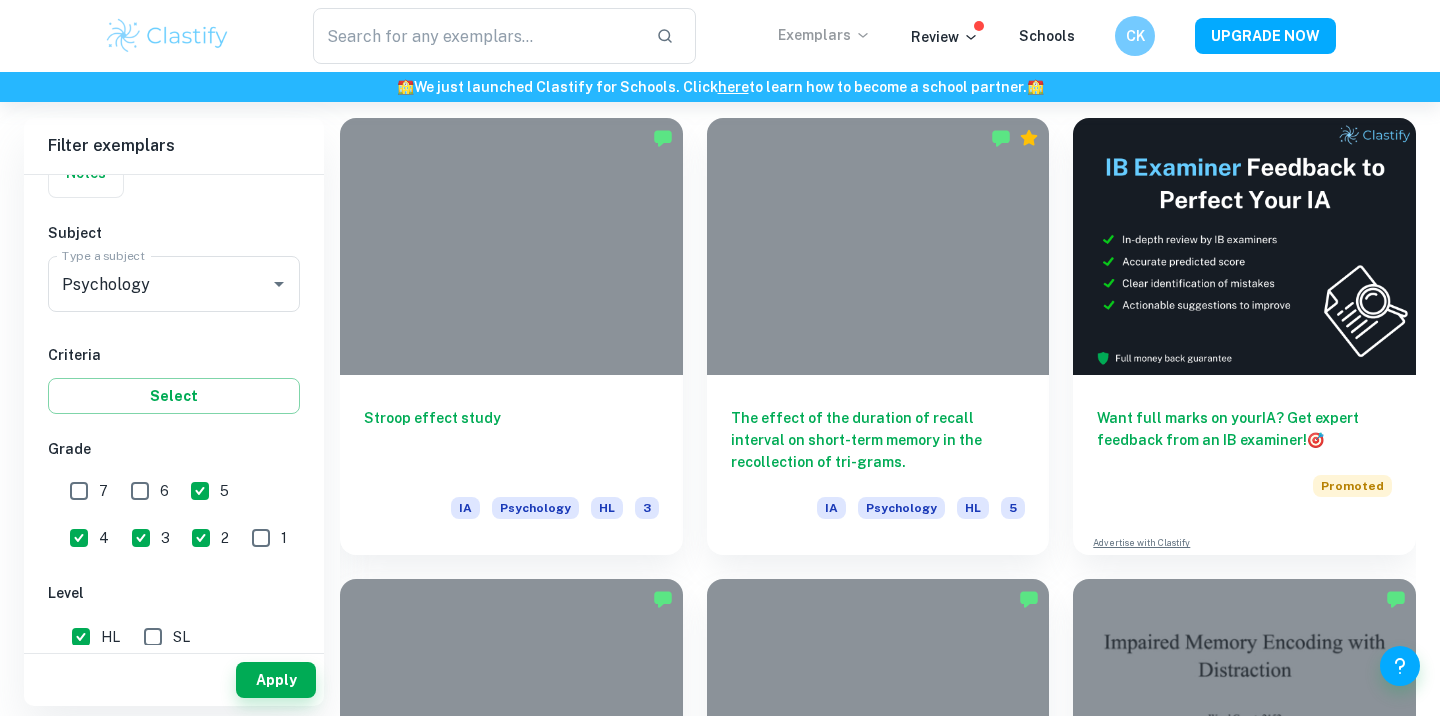click on "2" at bounding box center [201, 538] 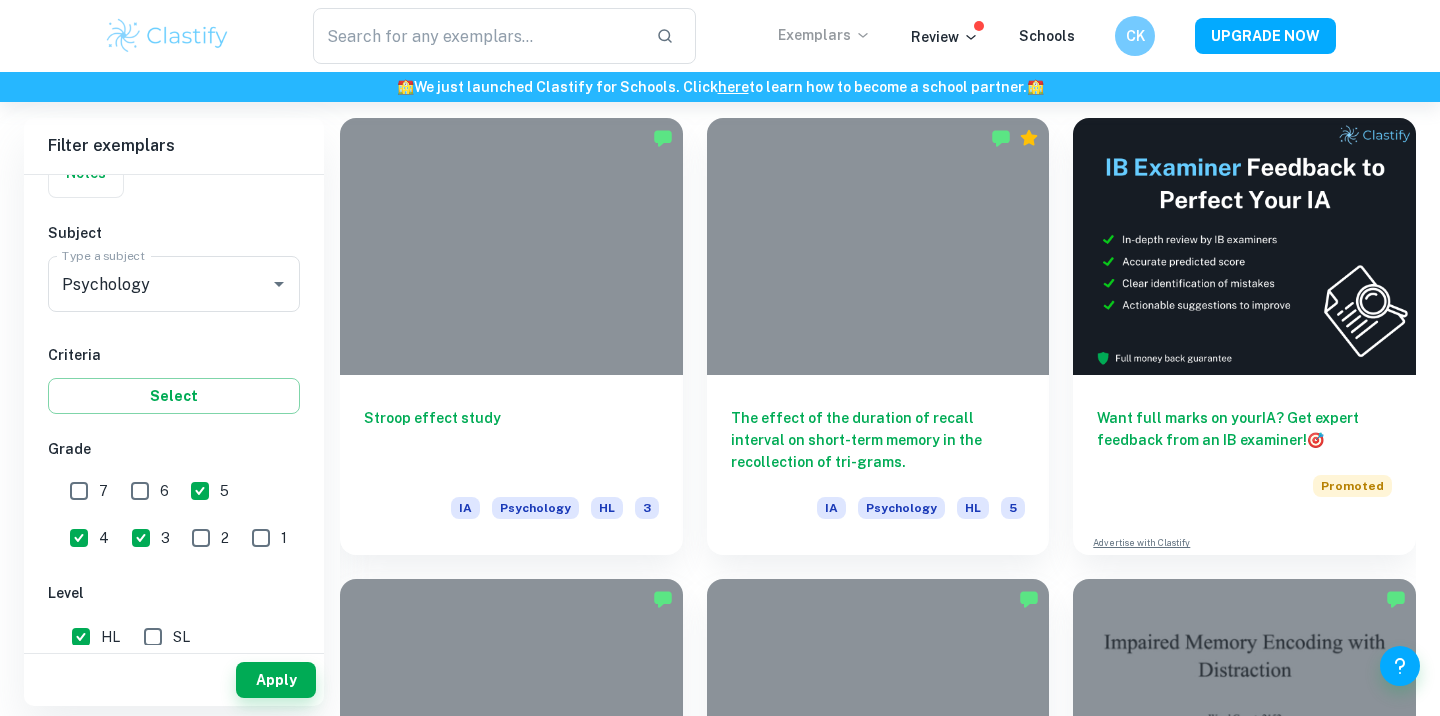 click on "3" at bounding box center [141, 538] 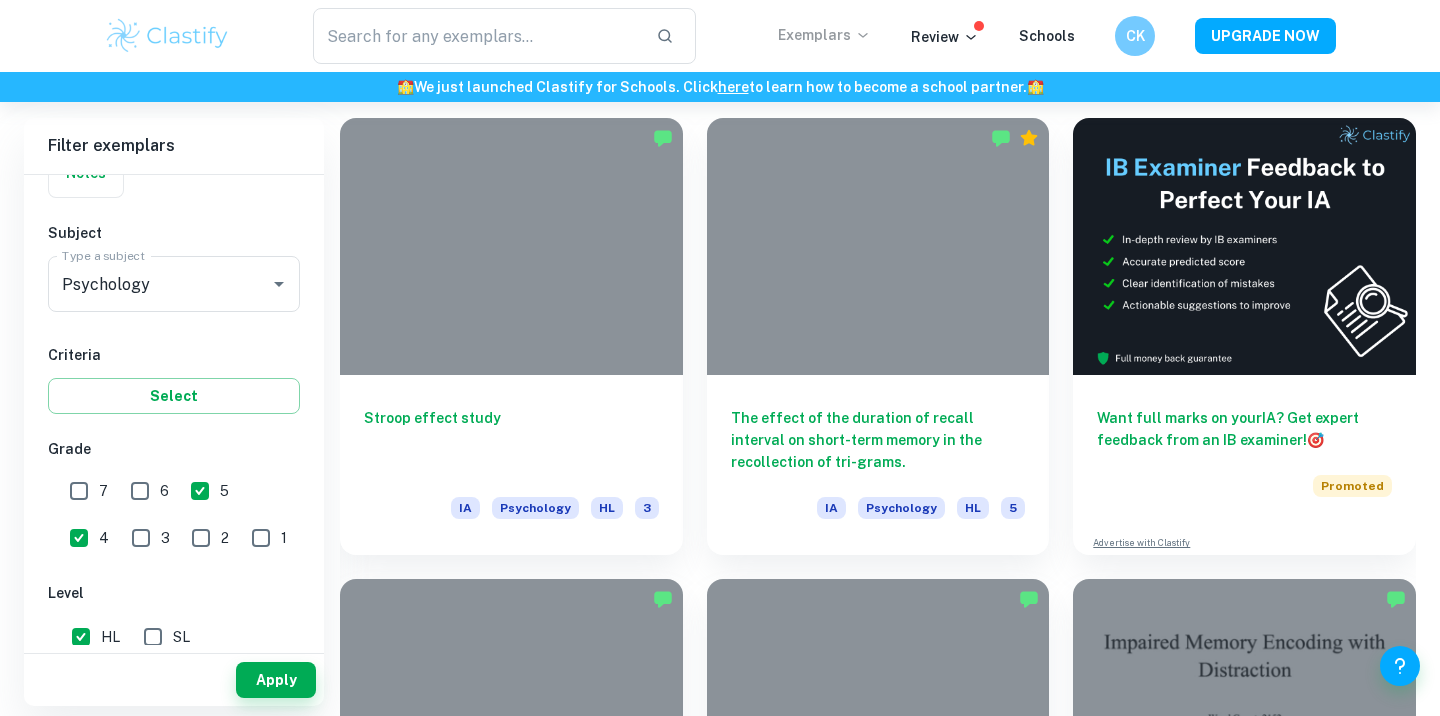 click on "4" at bounding box center (79, 538) 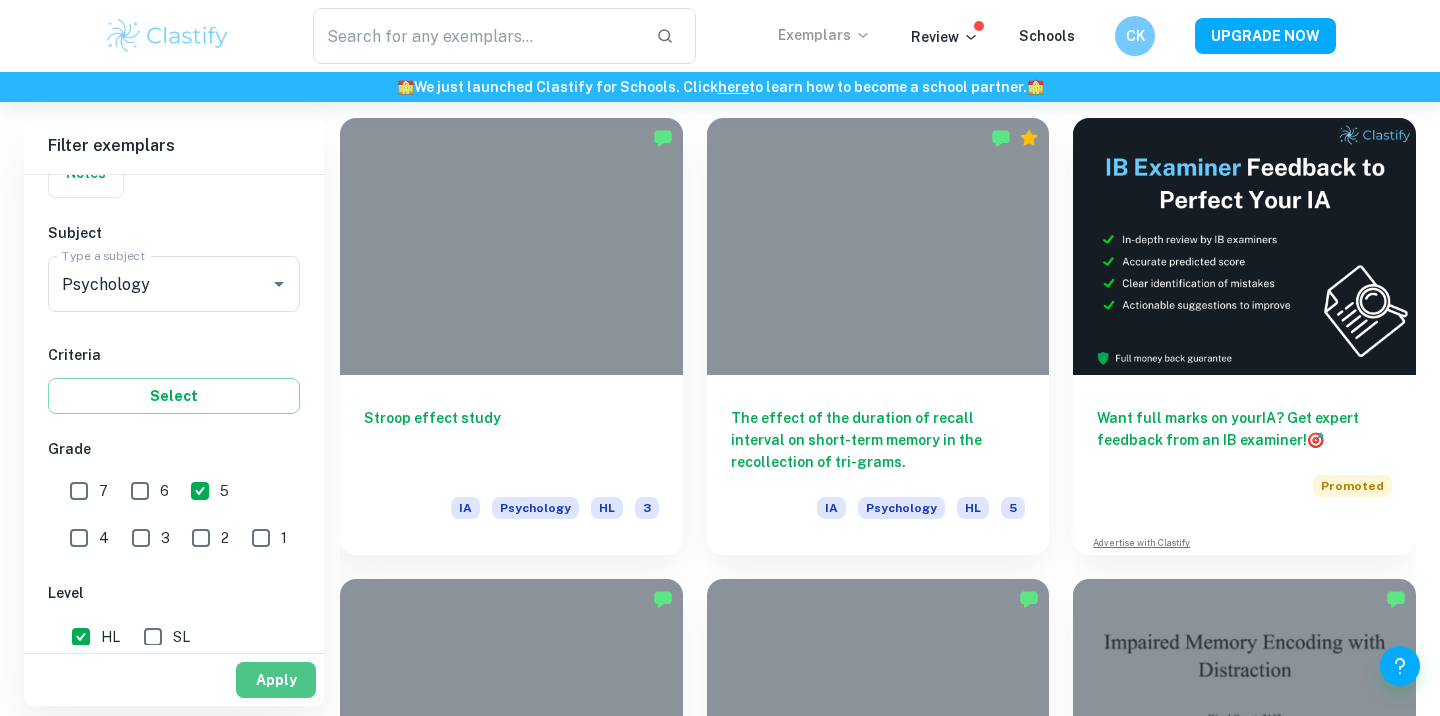 click on "Apply" at bounding box center [276, 680] 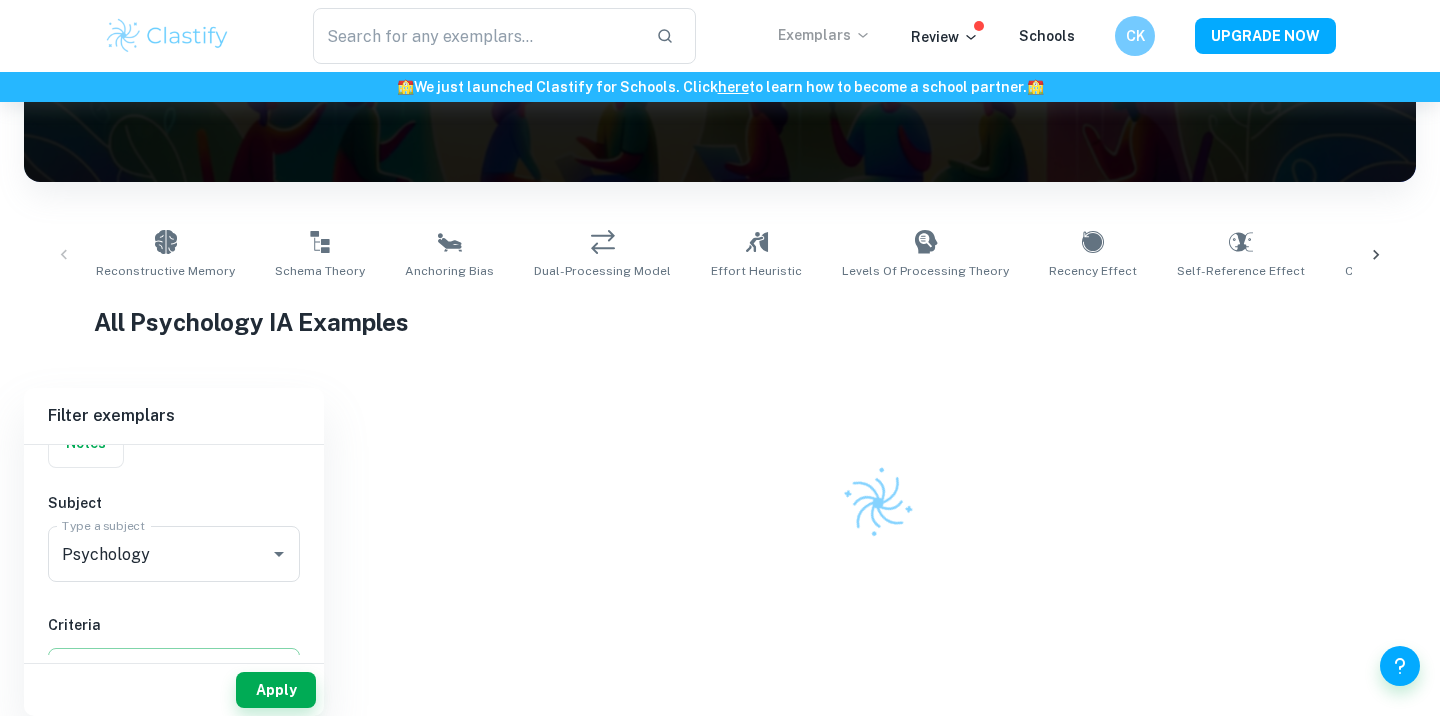 scroll, scrollTop: 556, scrollLeft: 0, axis: vertical 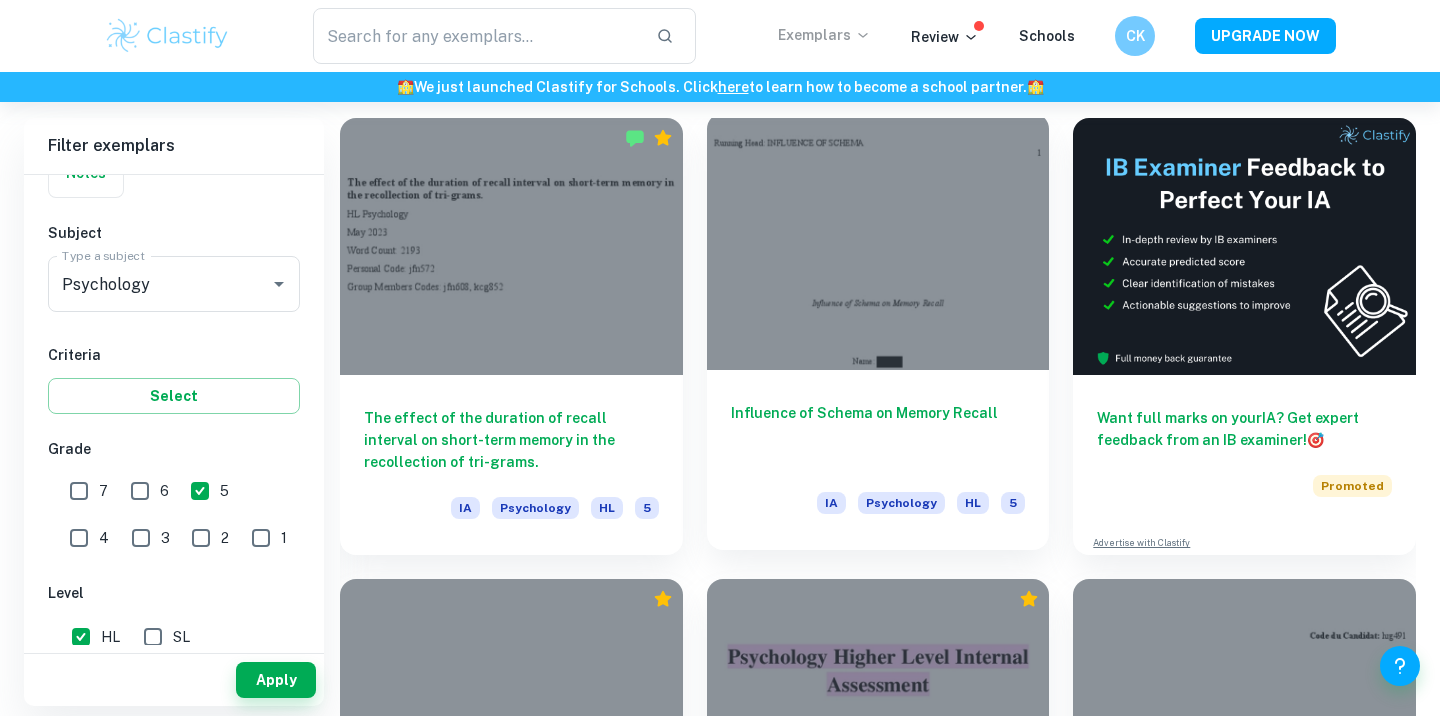 click on "Influence of Schema on Memory Recall" at bounding box center (878, 435) 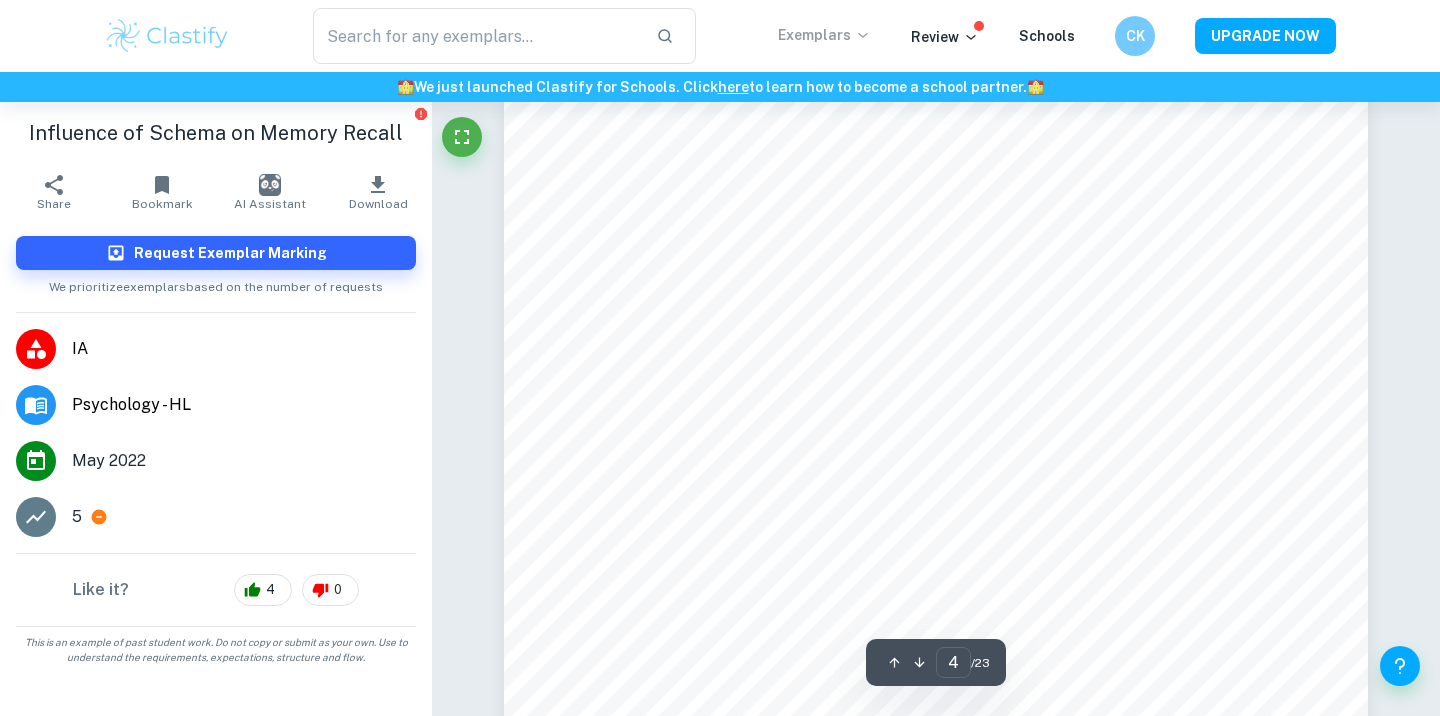 scroll, scrollTop: 3709, scrollLeft: 0, axis: vertical 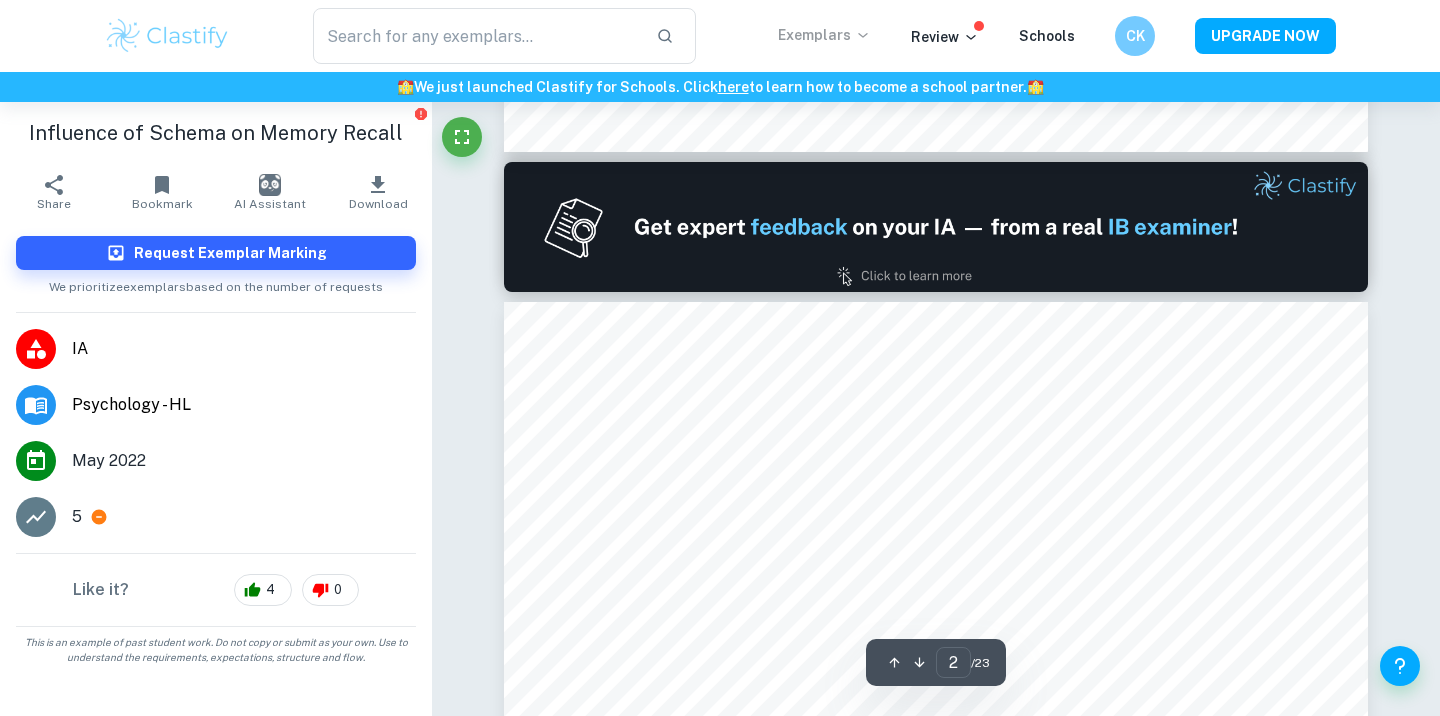 type on "1" 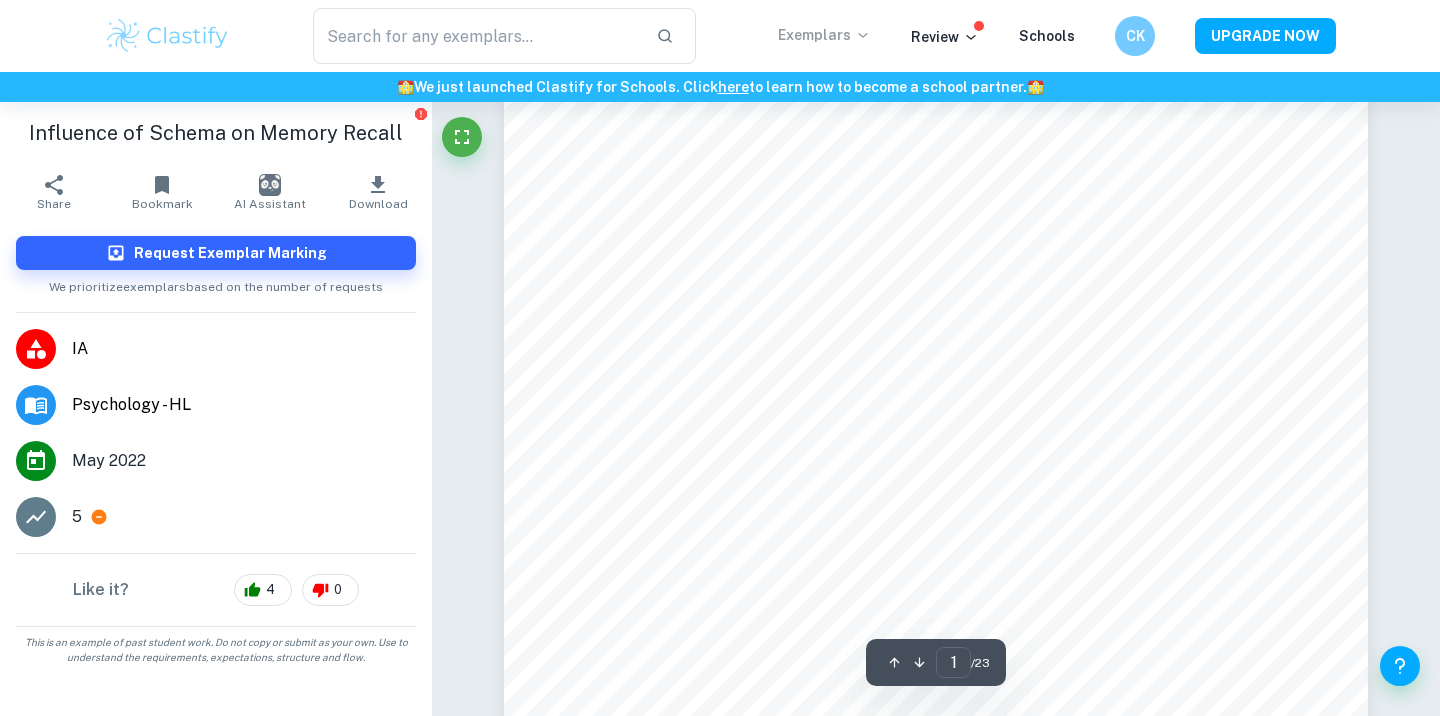 scroll, scrollTop: 123, scrollLeft: 0, axis: vertical 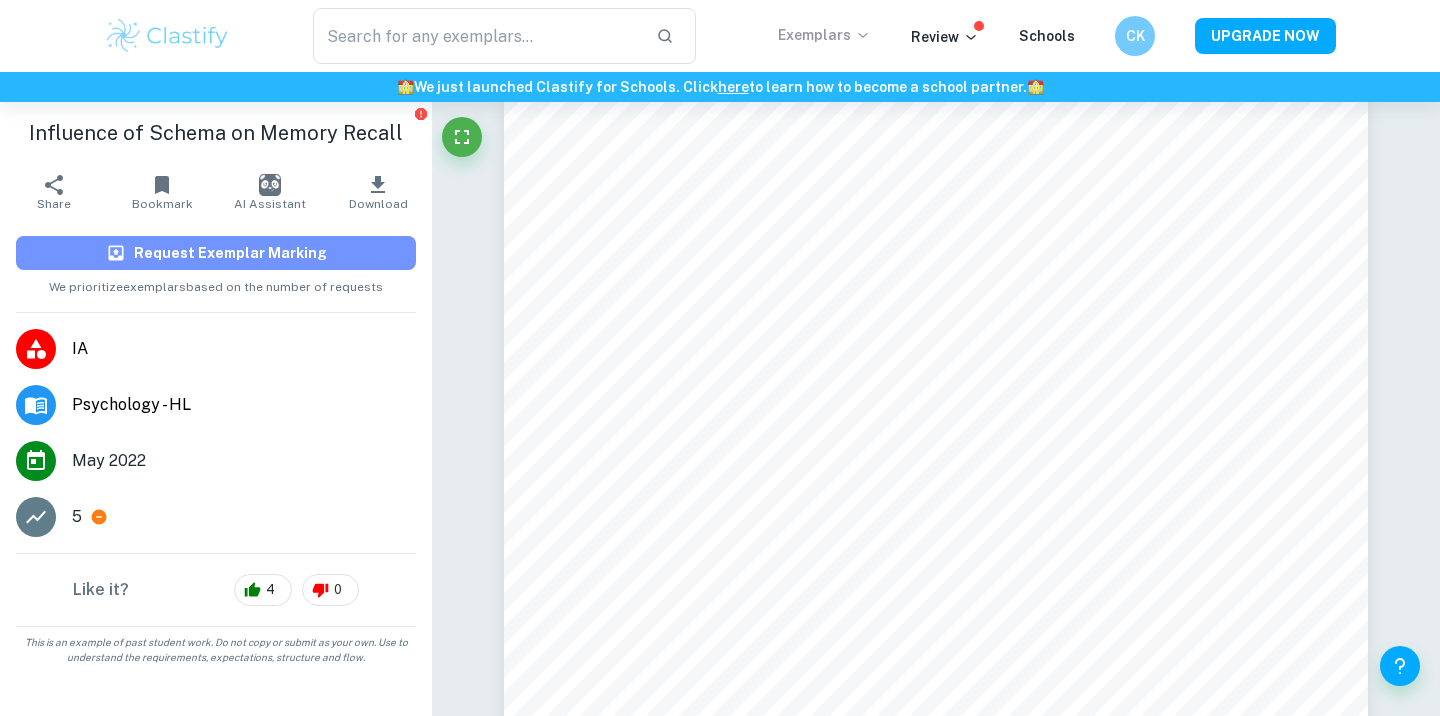 click on "Request Exemplar Marking" at bounding box center (230, 253) 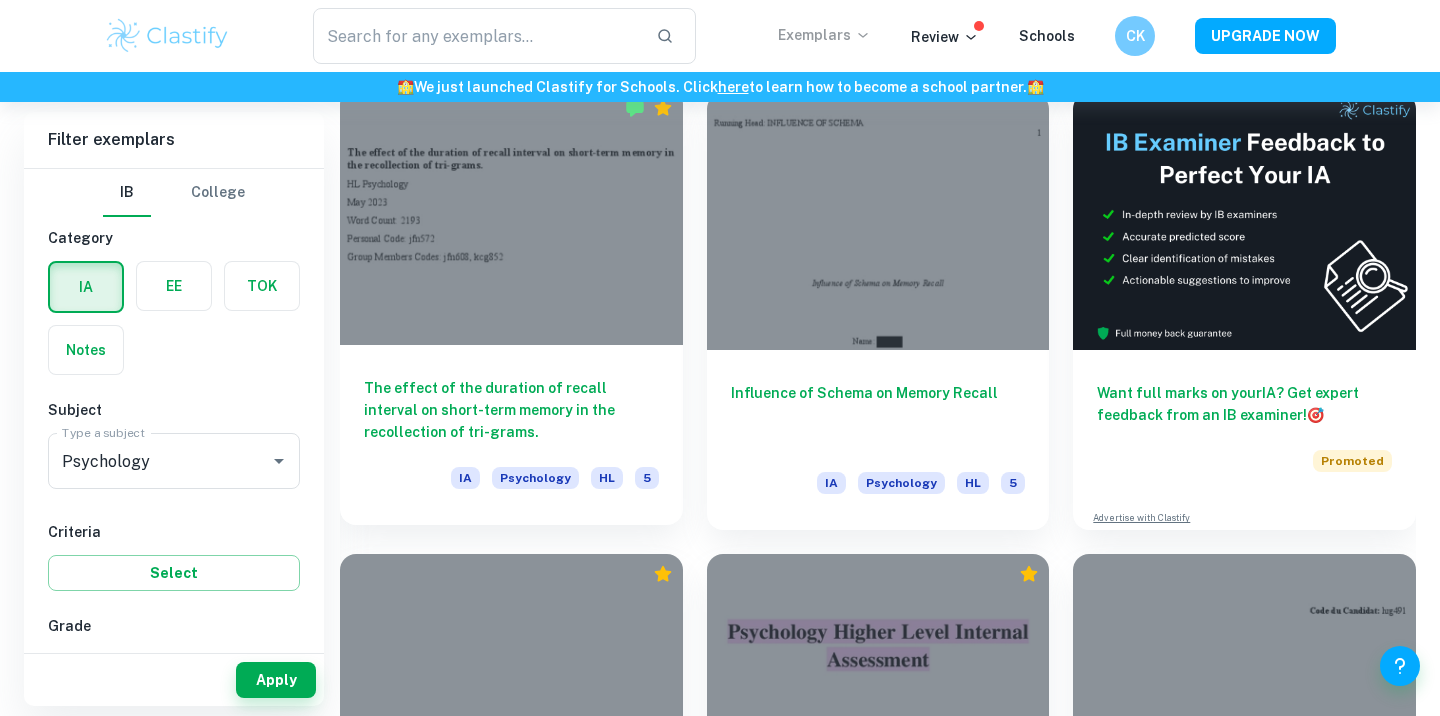 scroll, scrollTop: 568, scrollLeft: 0, axis: vertical 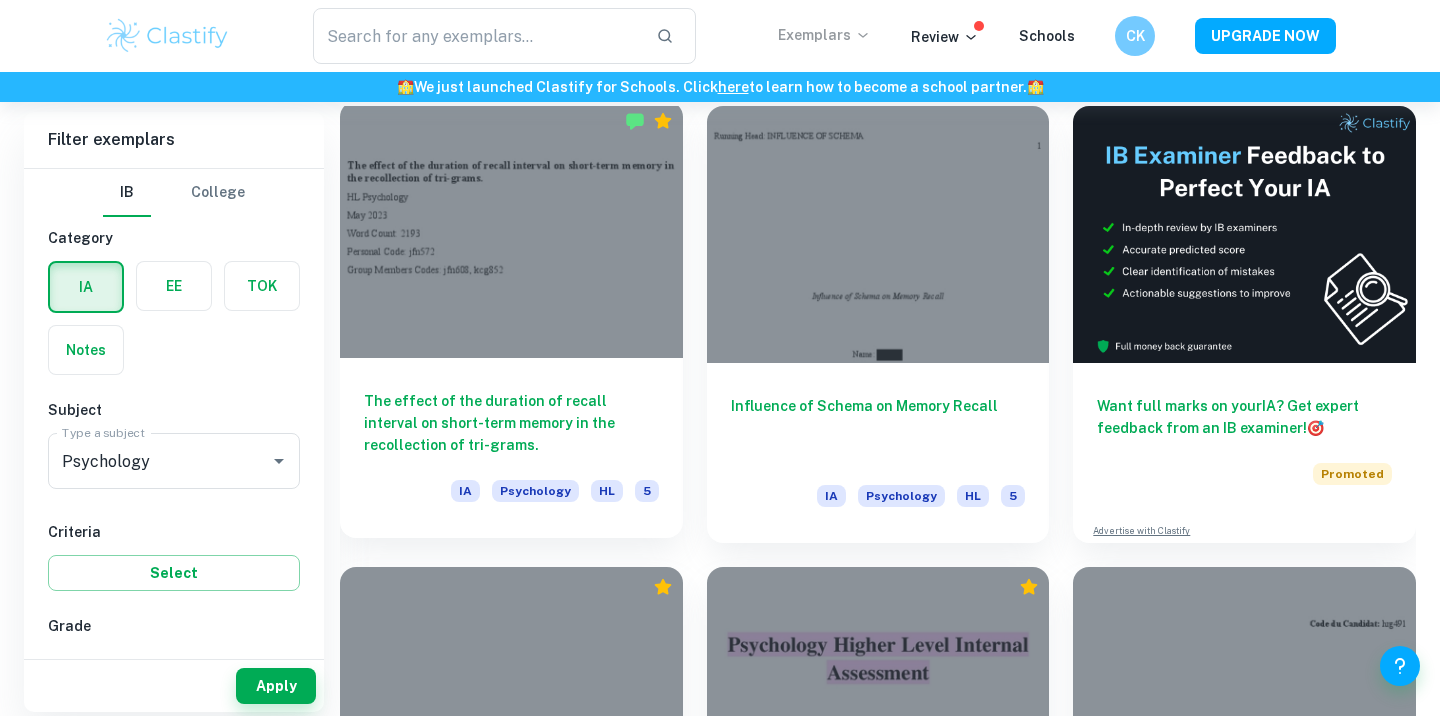 click on "The effect of the duration of recall interval on short-term memory in the recollection of tri-grams." at bounding box center (511, 423) 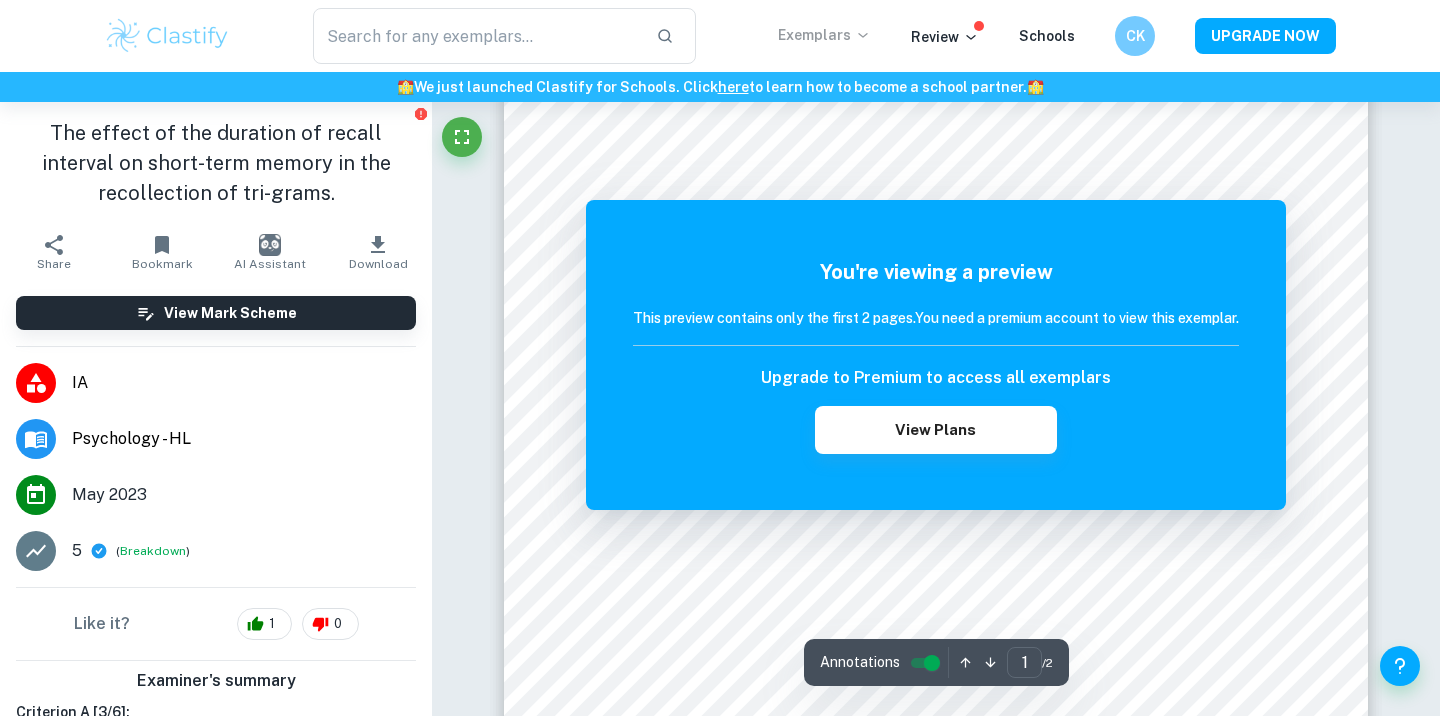 scroll, scrollTop: 0, scrollLeft: 0, axis: both 